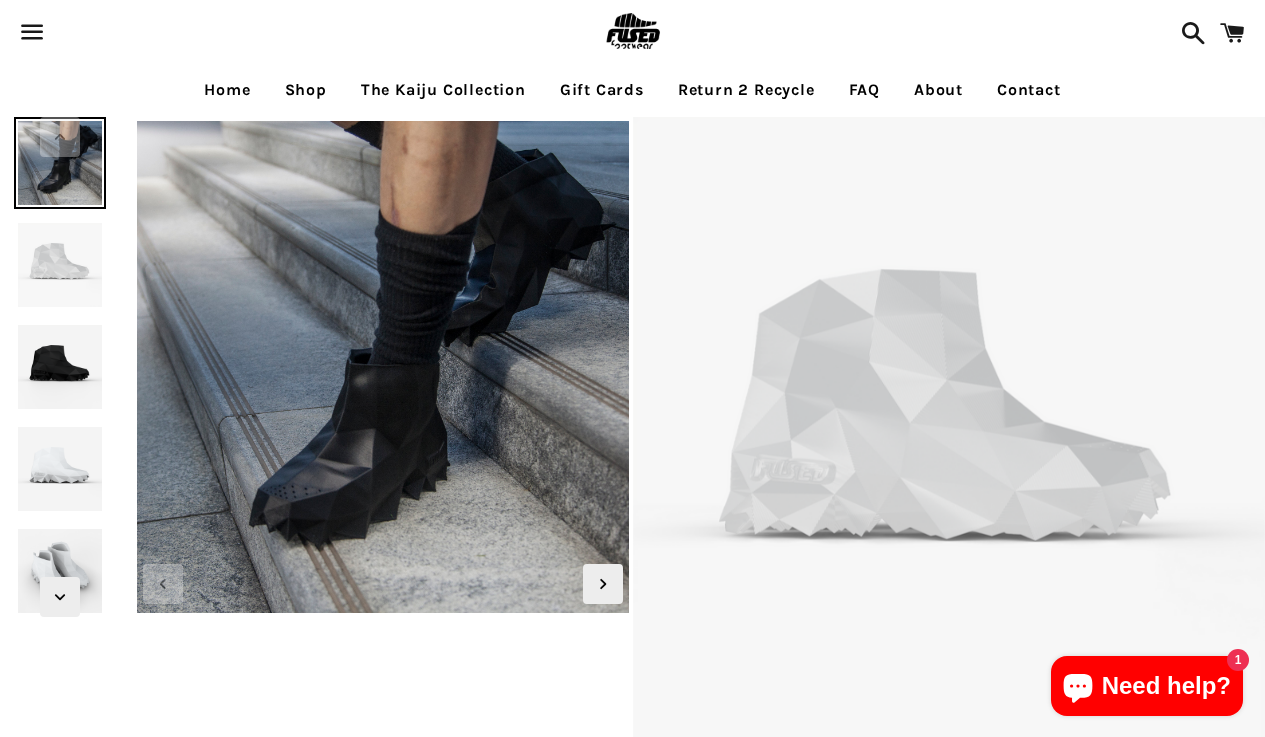scroll, scrollTop: 0, scrollLeft: 0, axis: both 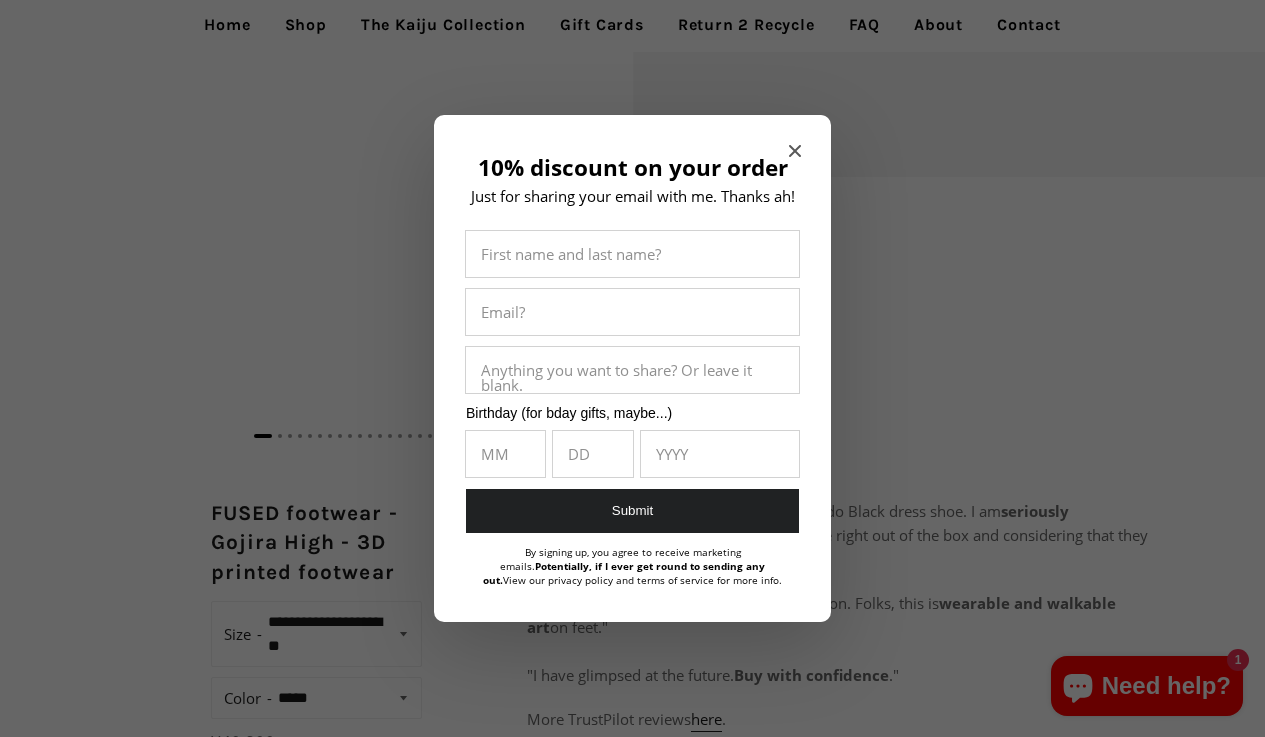 click on "10% discount on your order Just for sharing your email with me. Thanks ah! First name and last name? Email? Anything you want to share? Or leave it blank.   Birthday (for bday gifts, maybe...) MM DD YYYY Submit By signing up, you agree to receive marketing emails.  Potentially, if I ever get round to sending any out.  View our privacy policy and terms of service for more info." at bounding box center (632, 369) 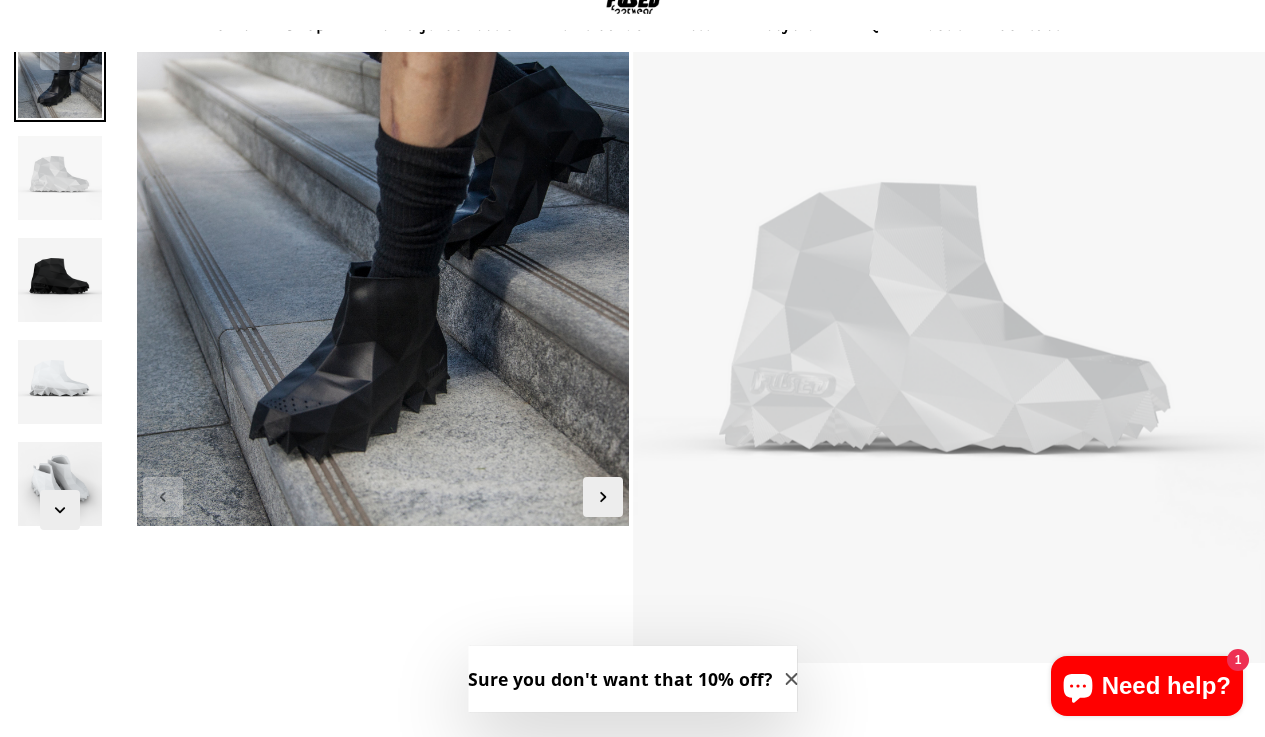 scroll, scrollTop: 0, scrollLeft: 0, axis: both 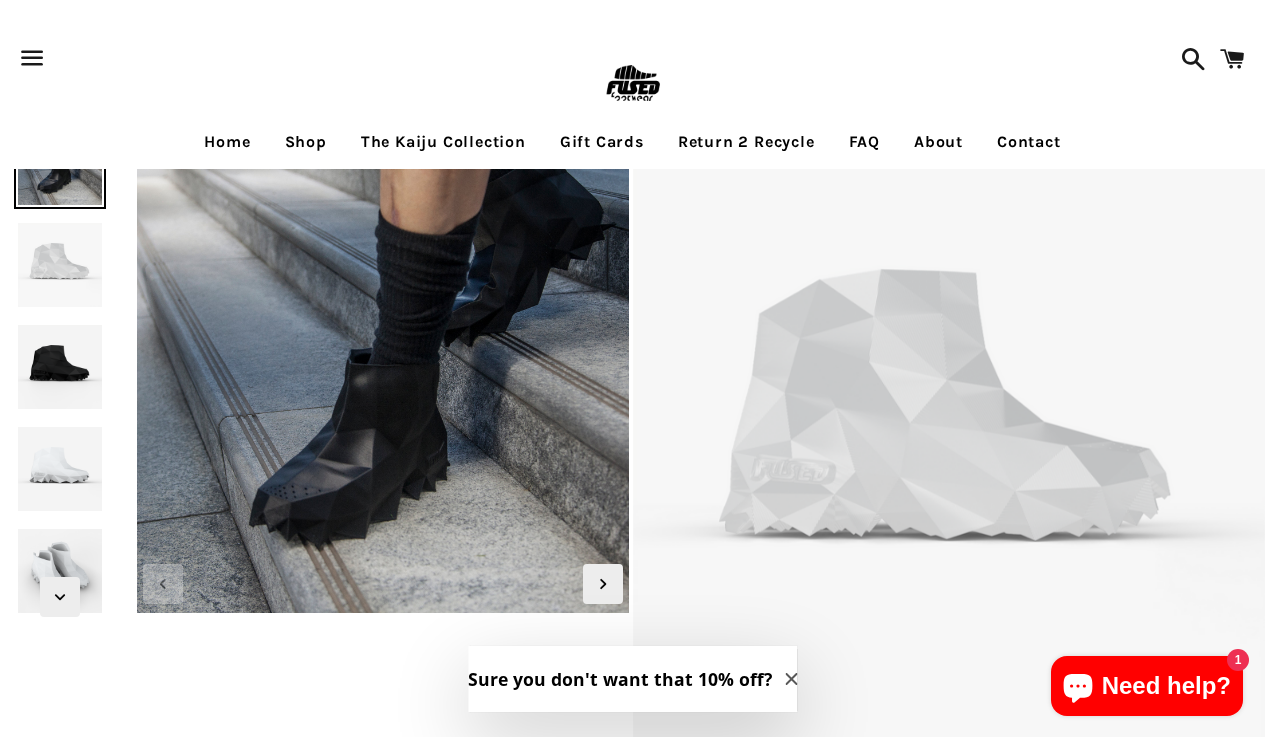 click on "Shop" at bounding box center [306, 142] 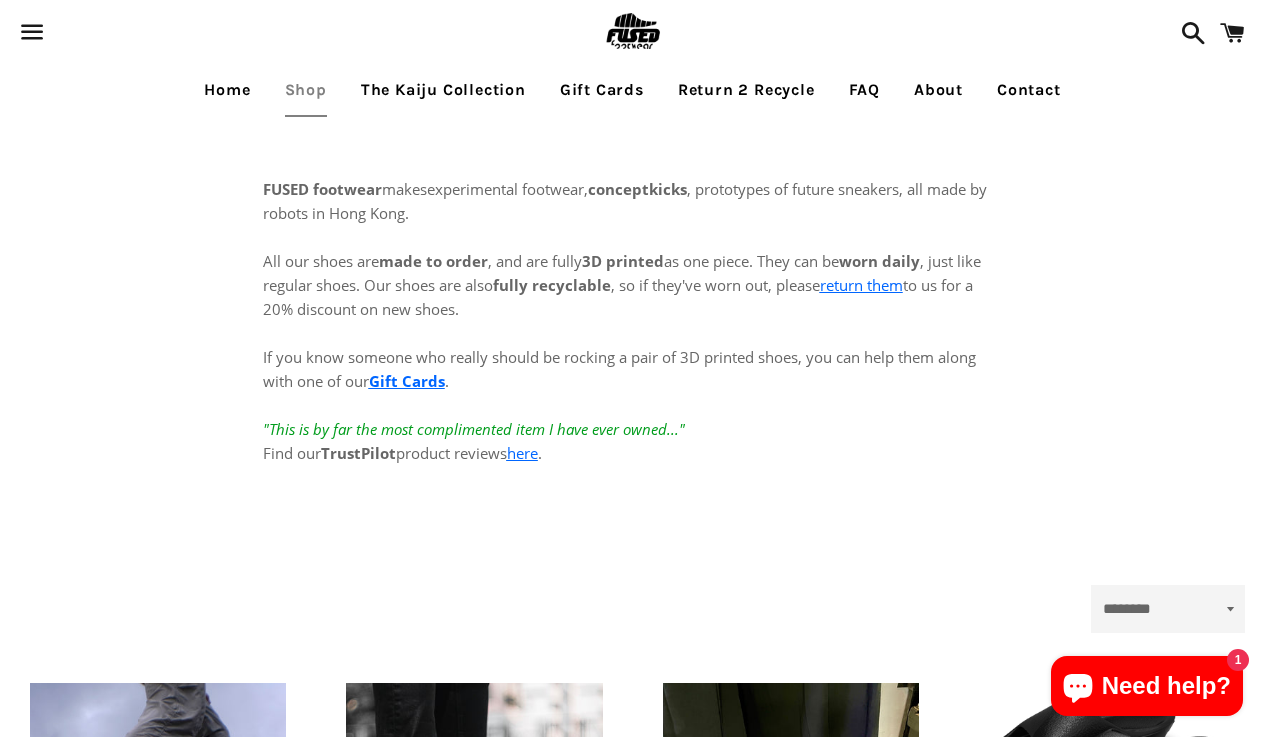 scroll, scrollTop: 0, scrollLeft: 0, axis: both 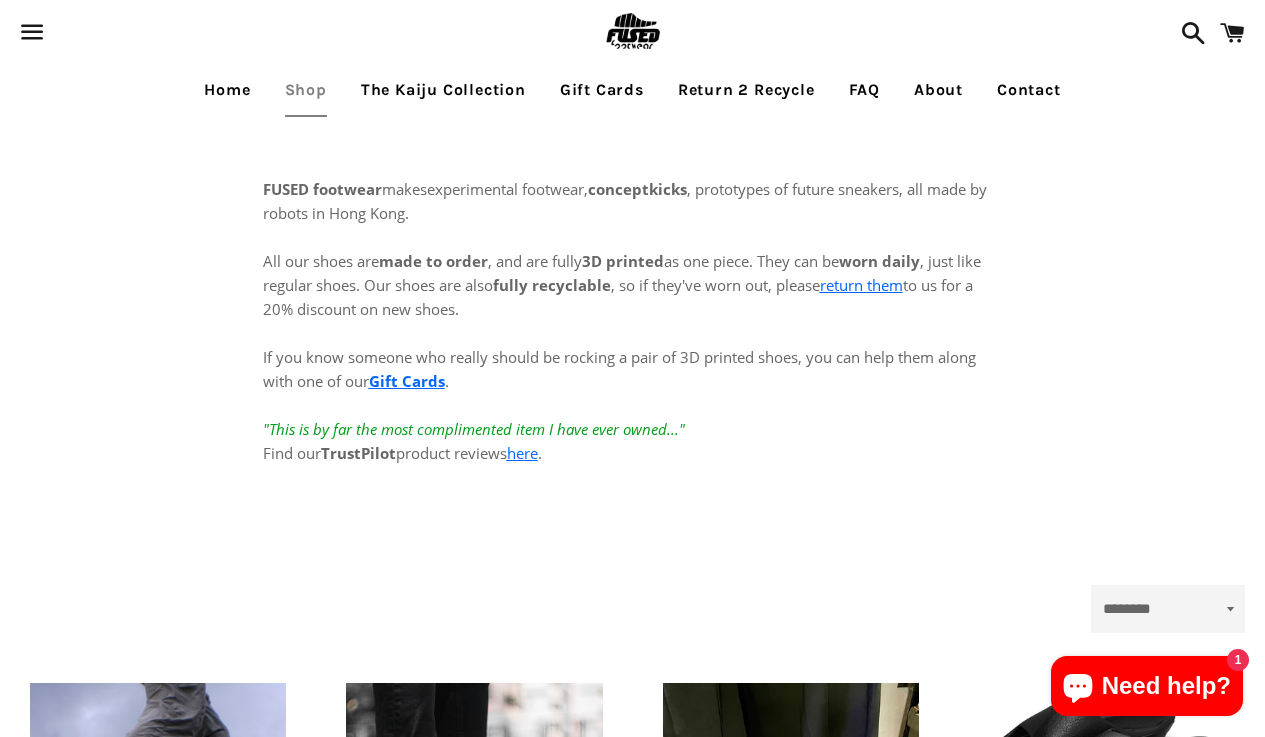 click on "Home" at bounding box center (227, 90) 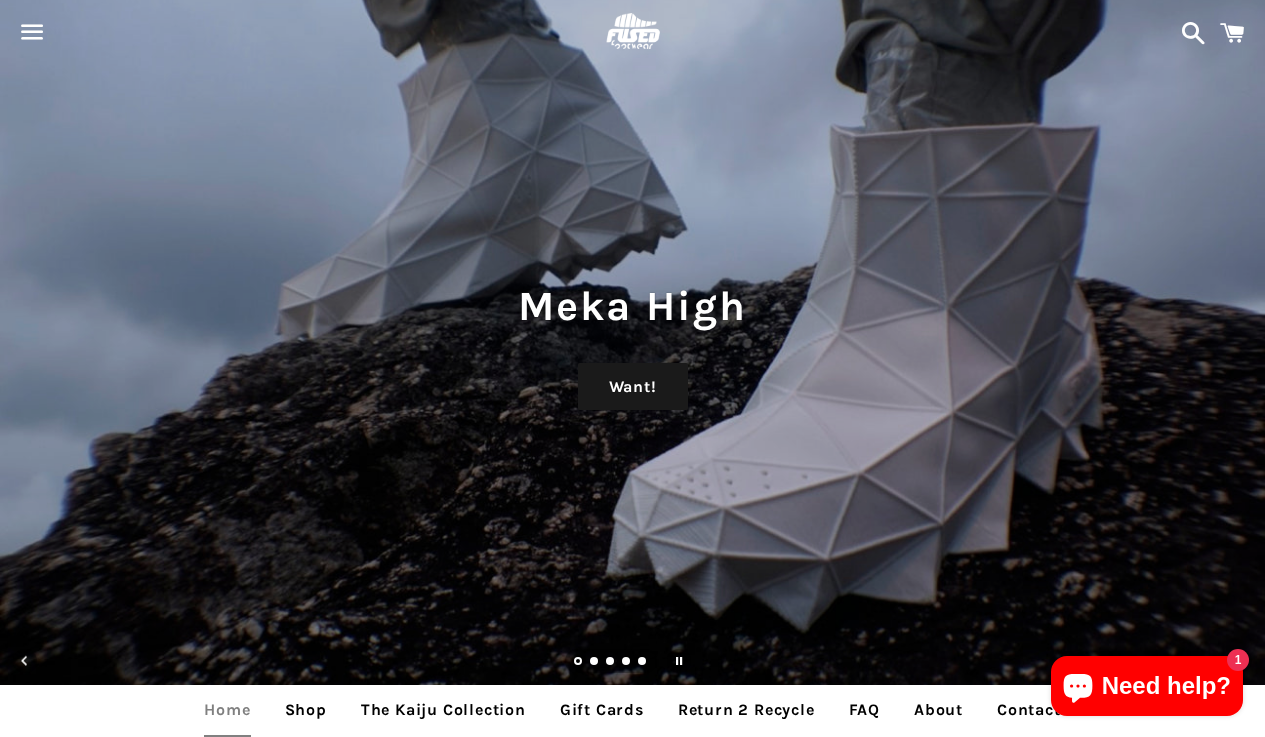 scroll, scrollTop: 0, scrollLeft: 0, axis: both 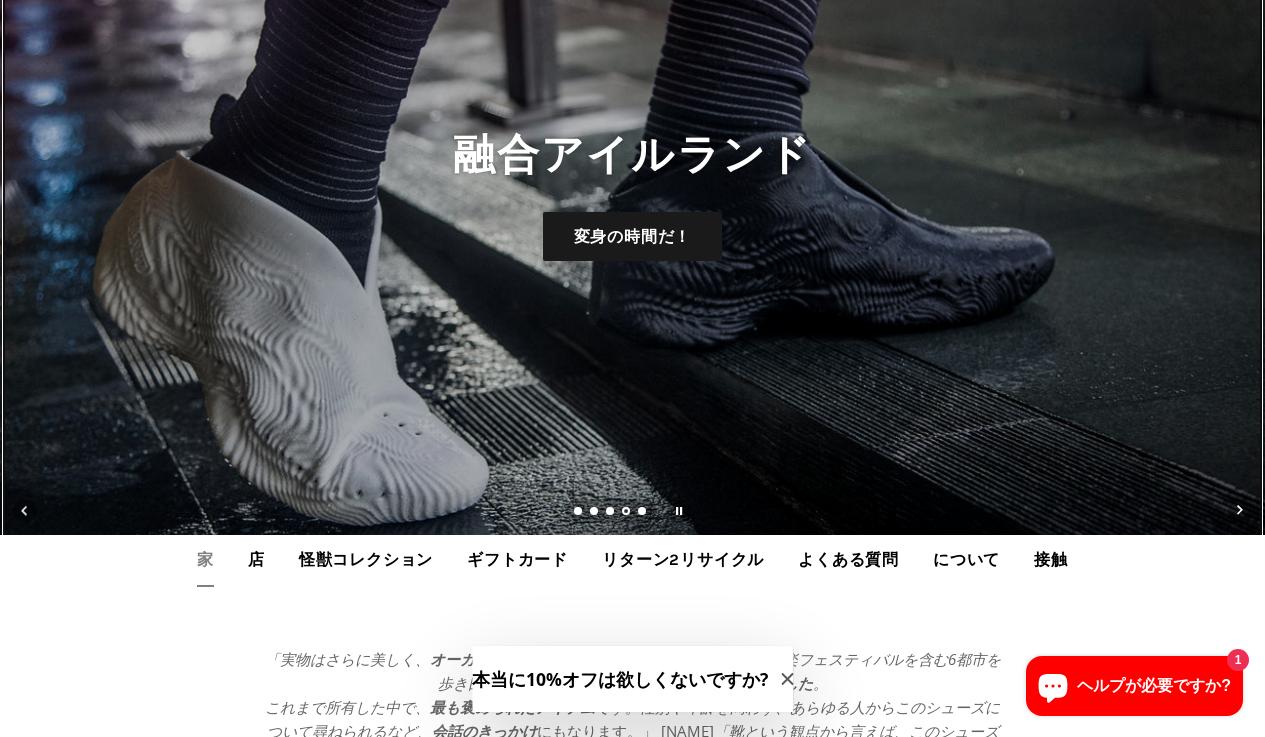 click on "融合アイルランド
変身の時間だ！" at bounding box center (632, 218) 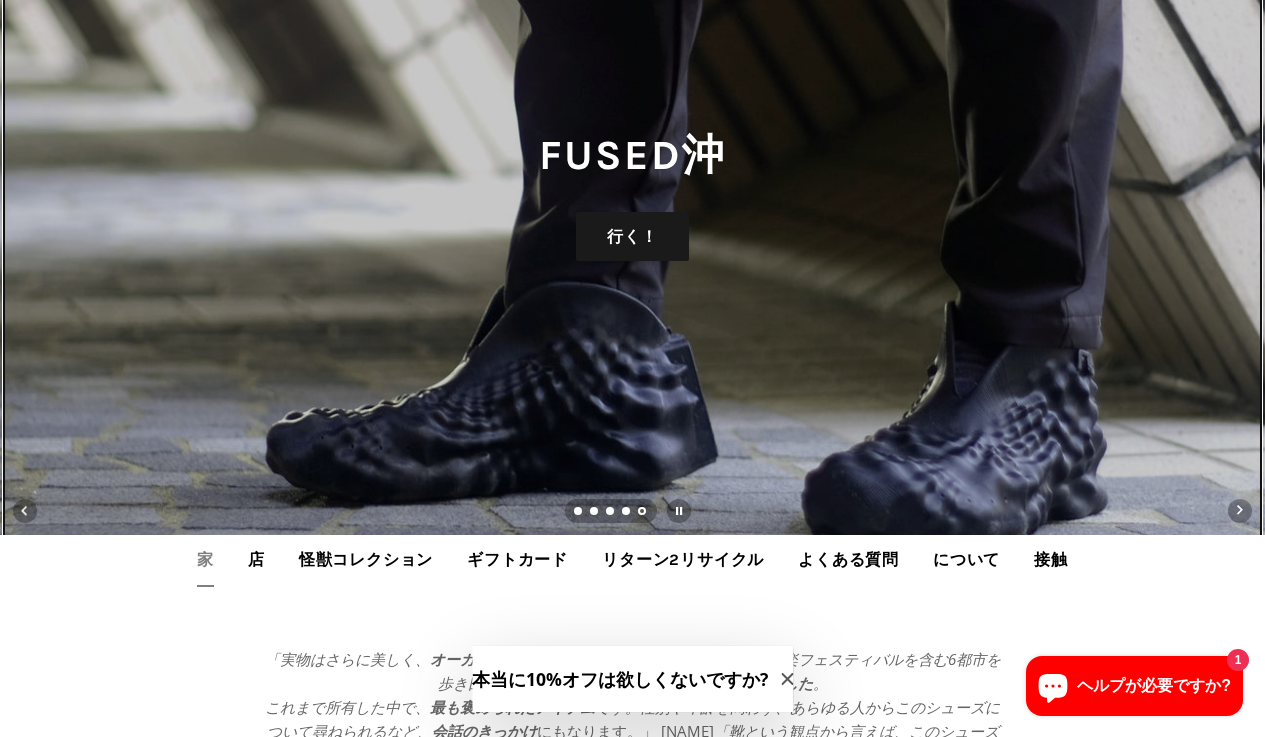 click at bounding box center [611, 511] 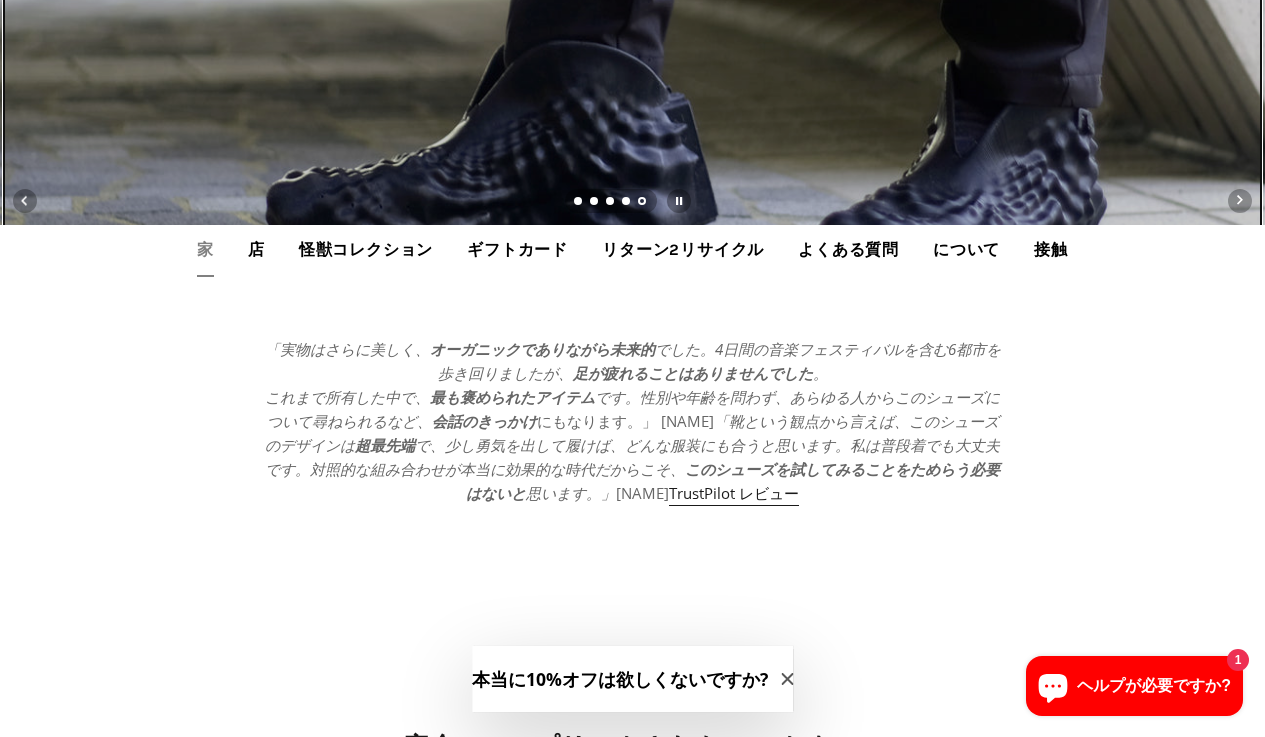 scroll, scrollTop: 507, scrollLeft: 0, axis: vertical 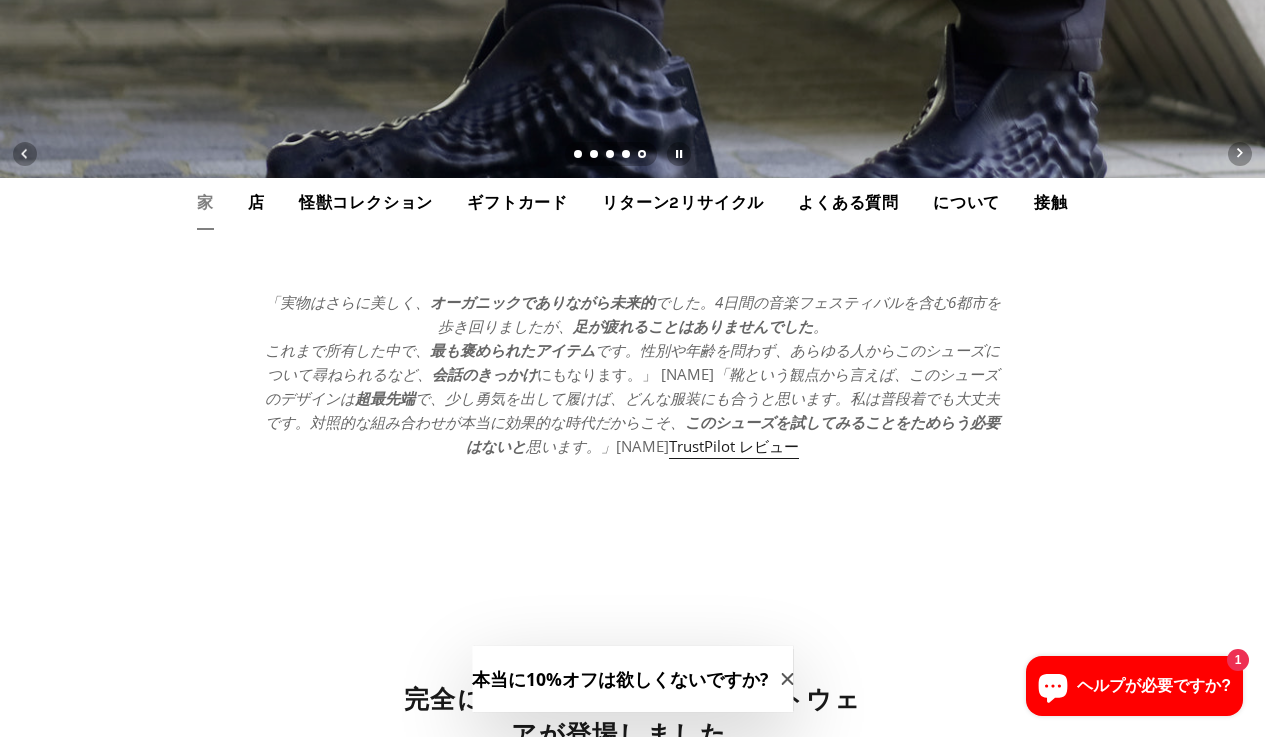 click on "怪獣コレクション" at bounding box center [366, 202] 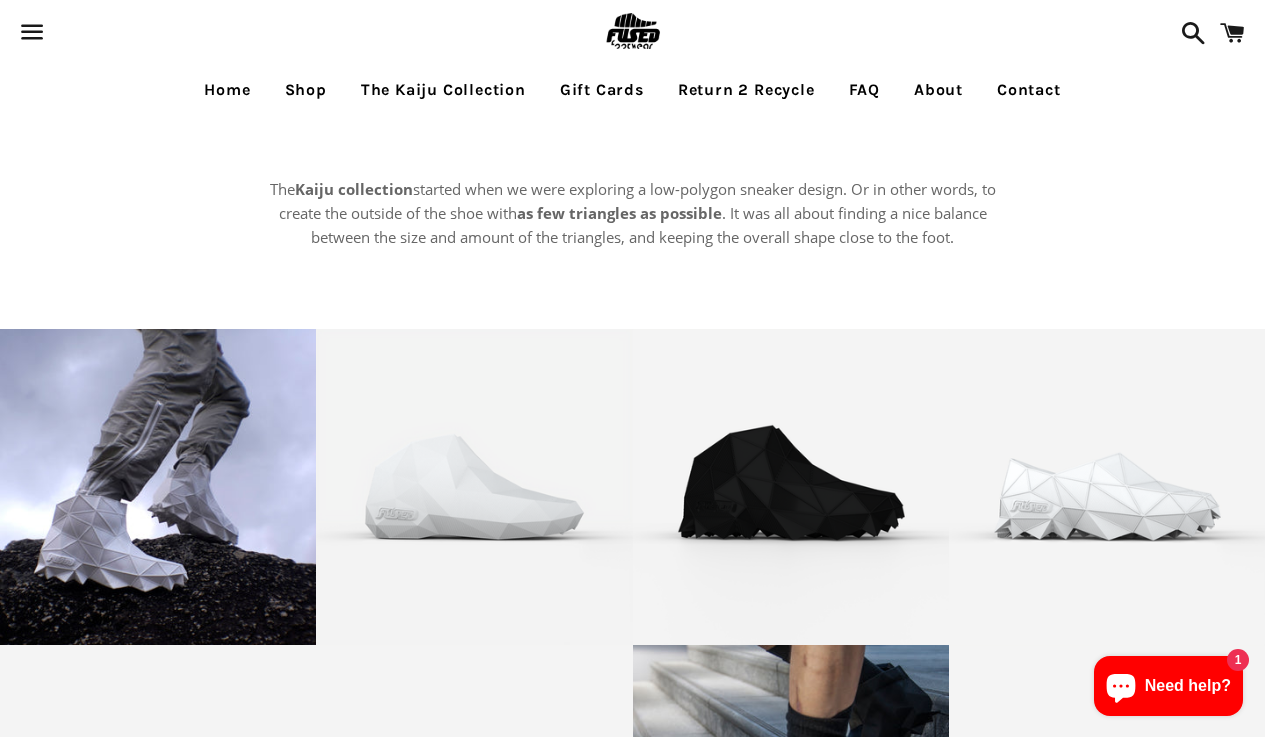 scroll, scrollTop: 0, scrollLeft: 0, axis: both 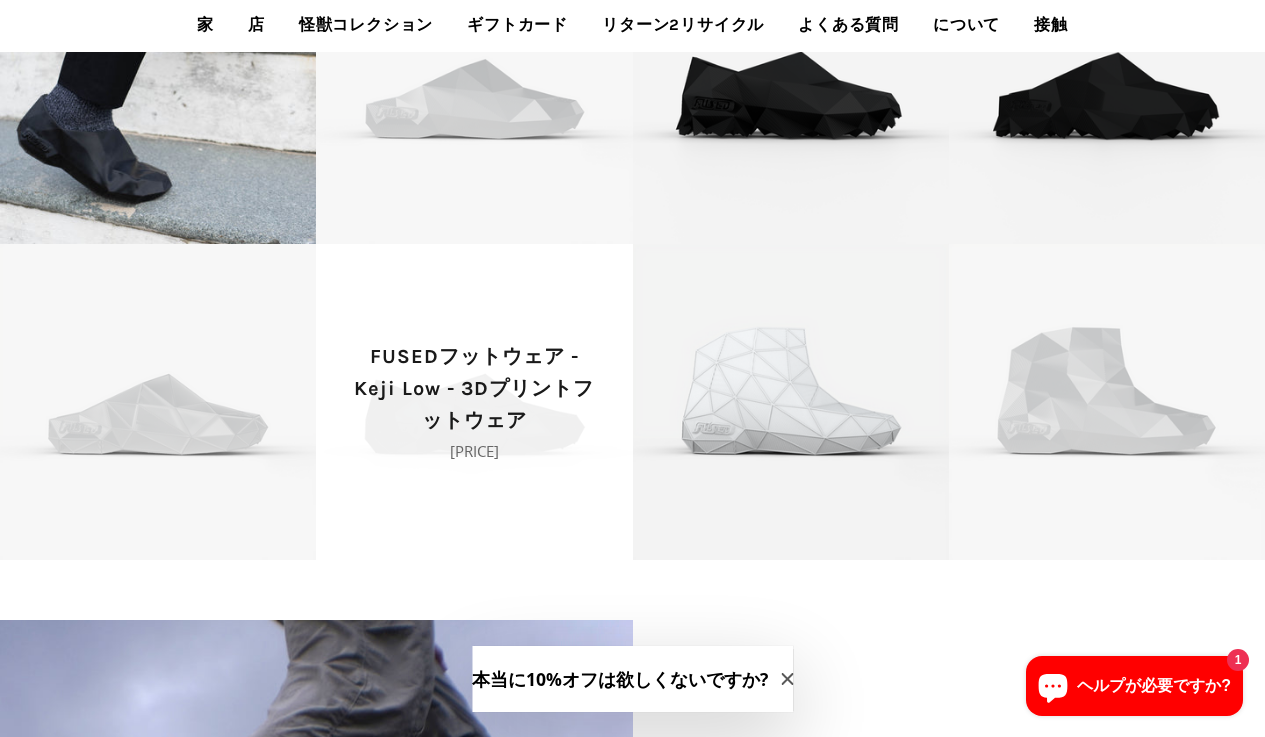 click on "FUSEDフットウェア - Keji Low - 3Dプリントフットウェア" at bounding box center [474, 388] 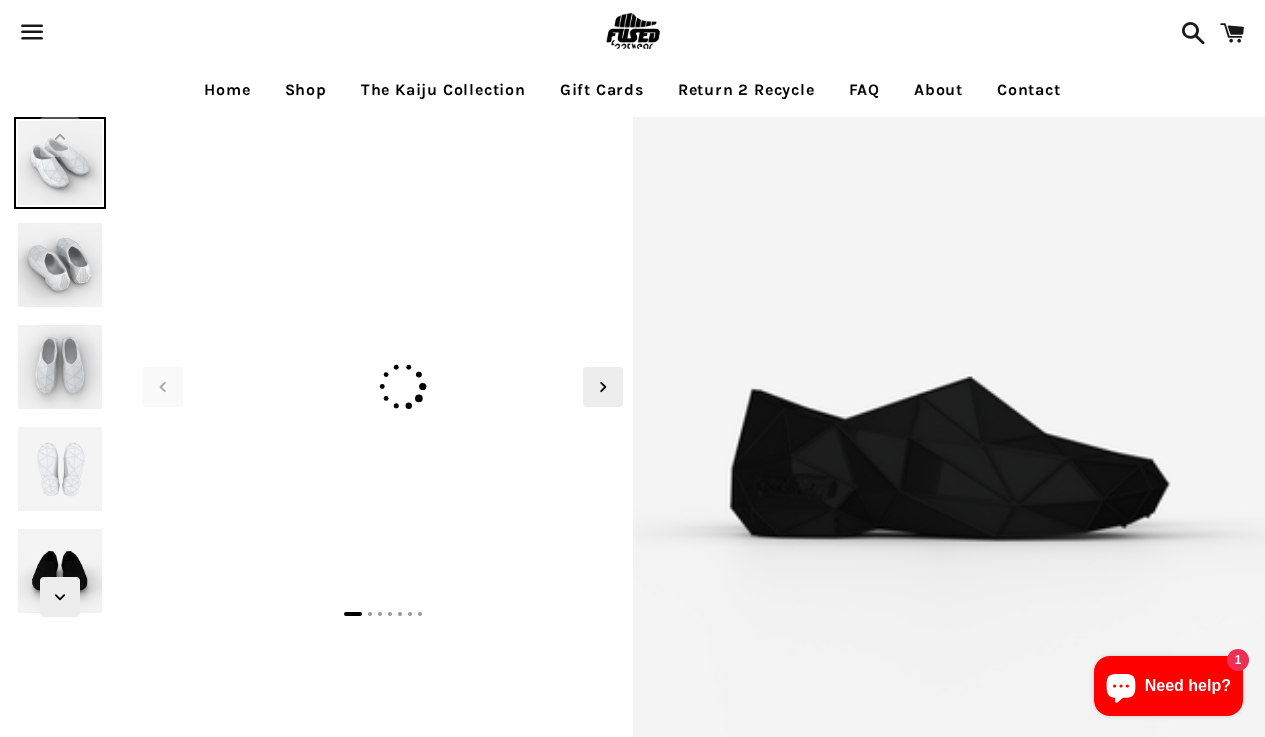scroll, scrollTop: 0, scrollLeft: 0, axis: both 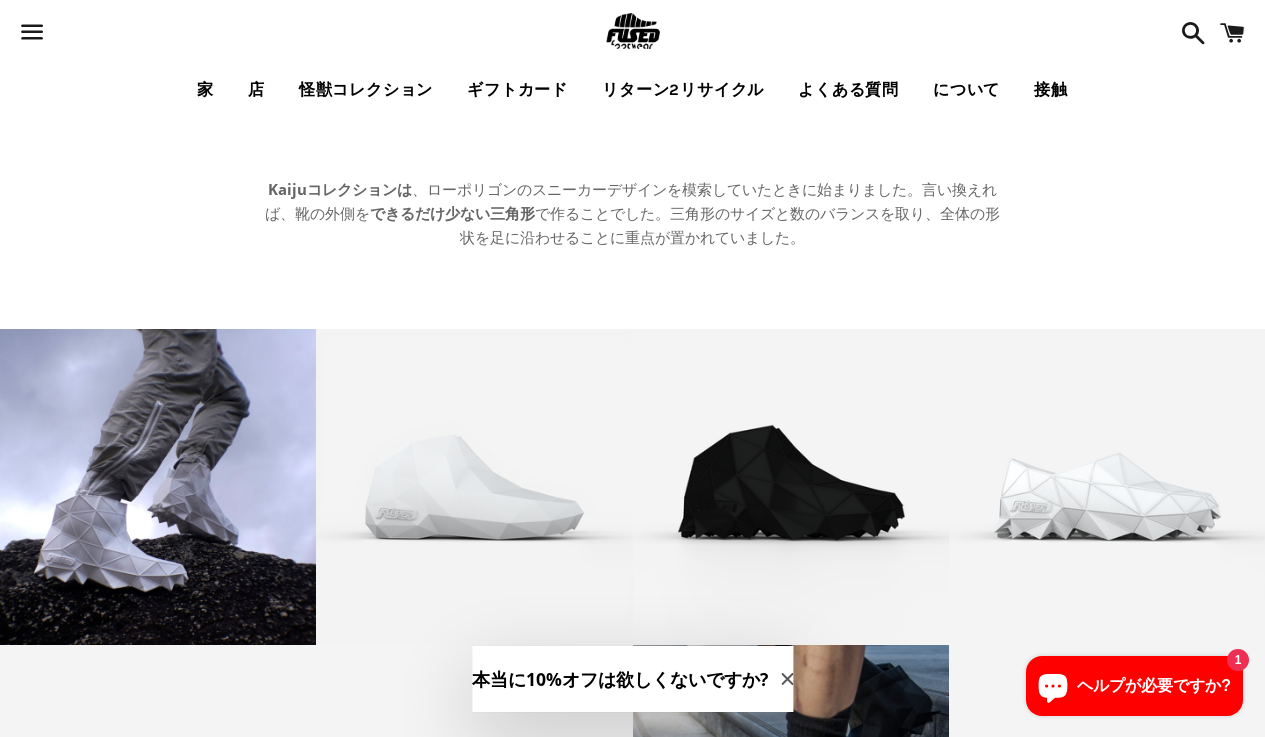 click on "怪獣コレクション" at bounding box center [366, 89] 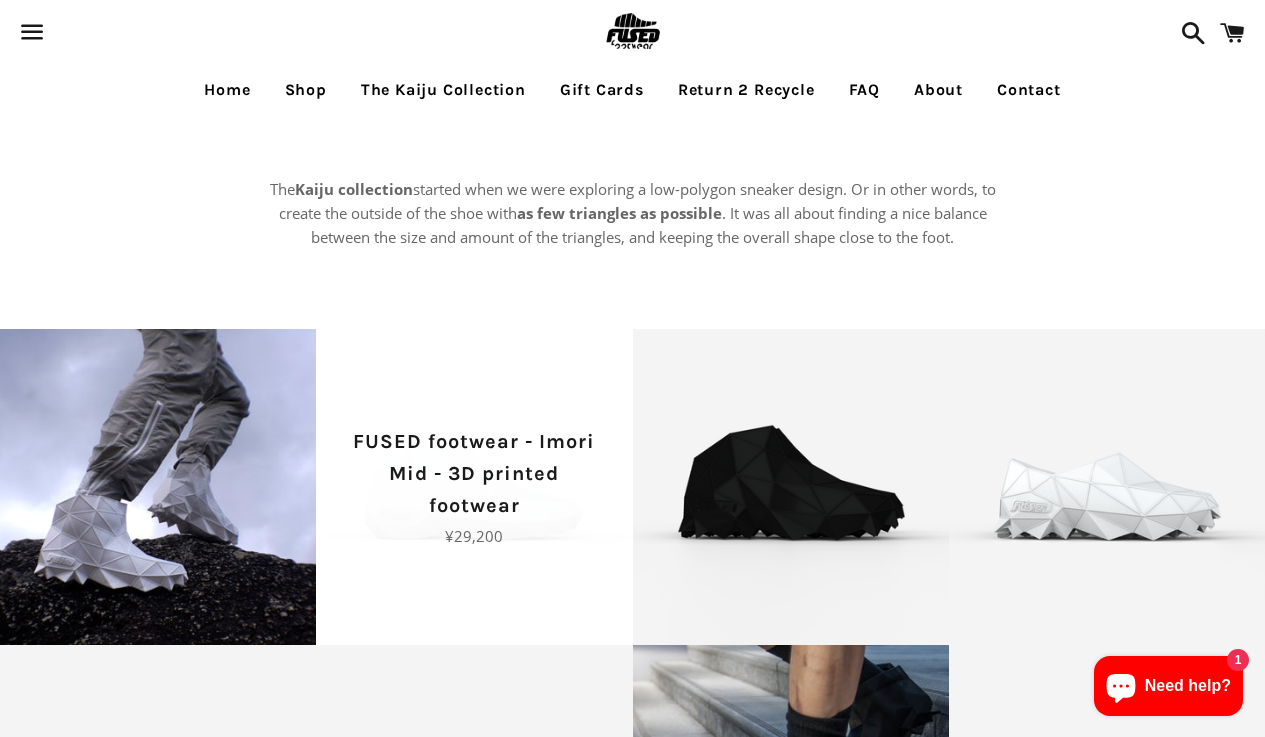 scroll, scrollTop: 0, scrollLeft: 0, axis: both 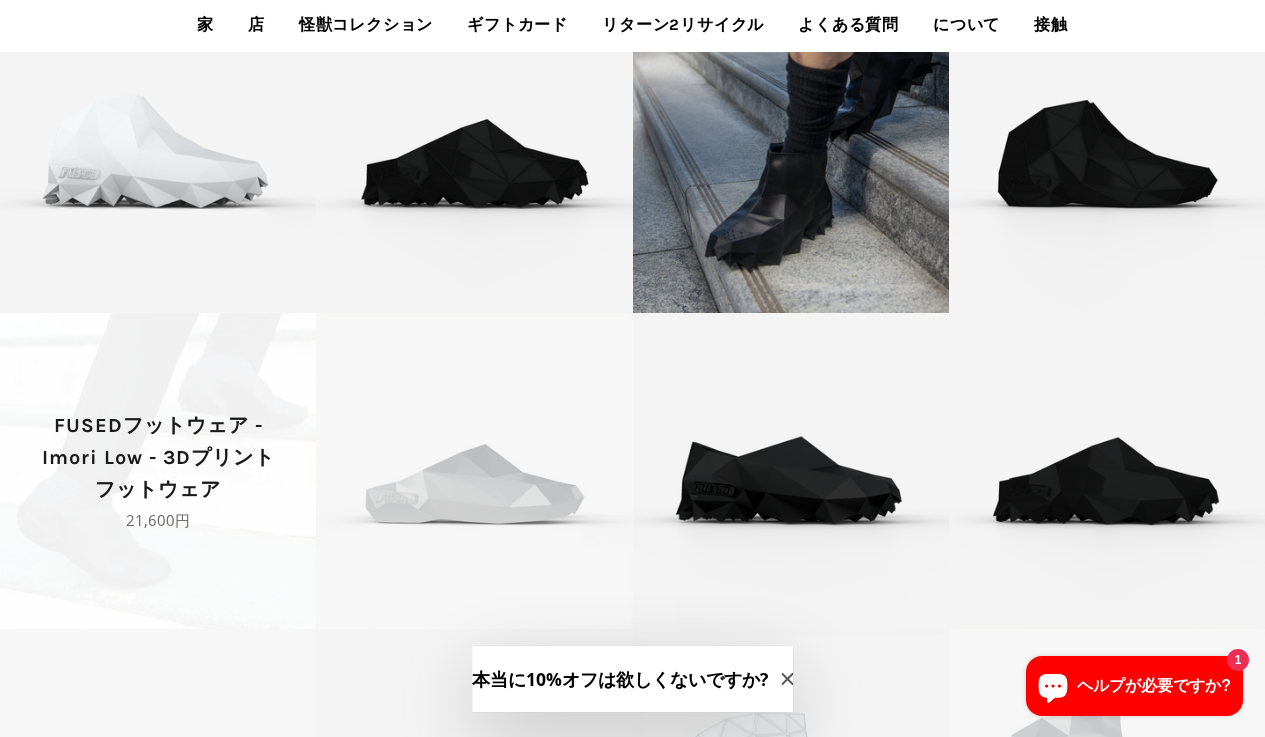 click on "FUSEDフットウェア - Imori Low - 3Dプリントフットウェア" at bounding box center (158, 457) 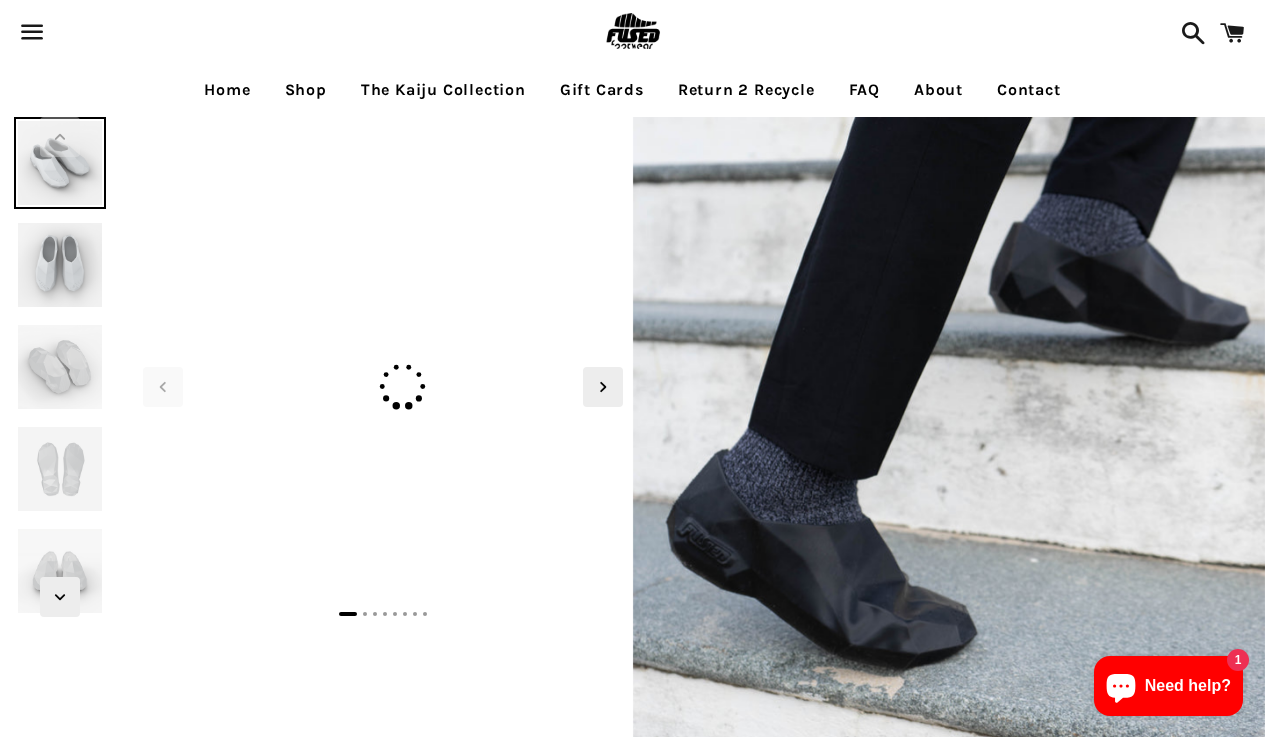 scroll, scrollTop: 0, scrollLeft: 0, axis: both 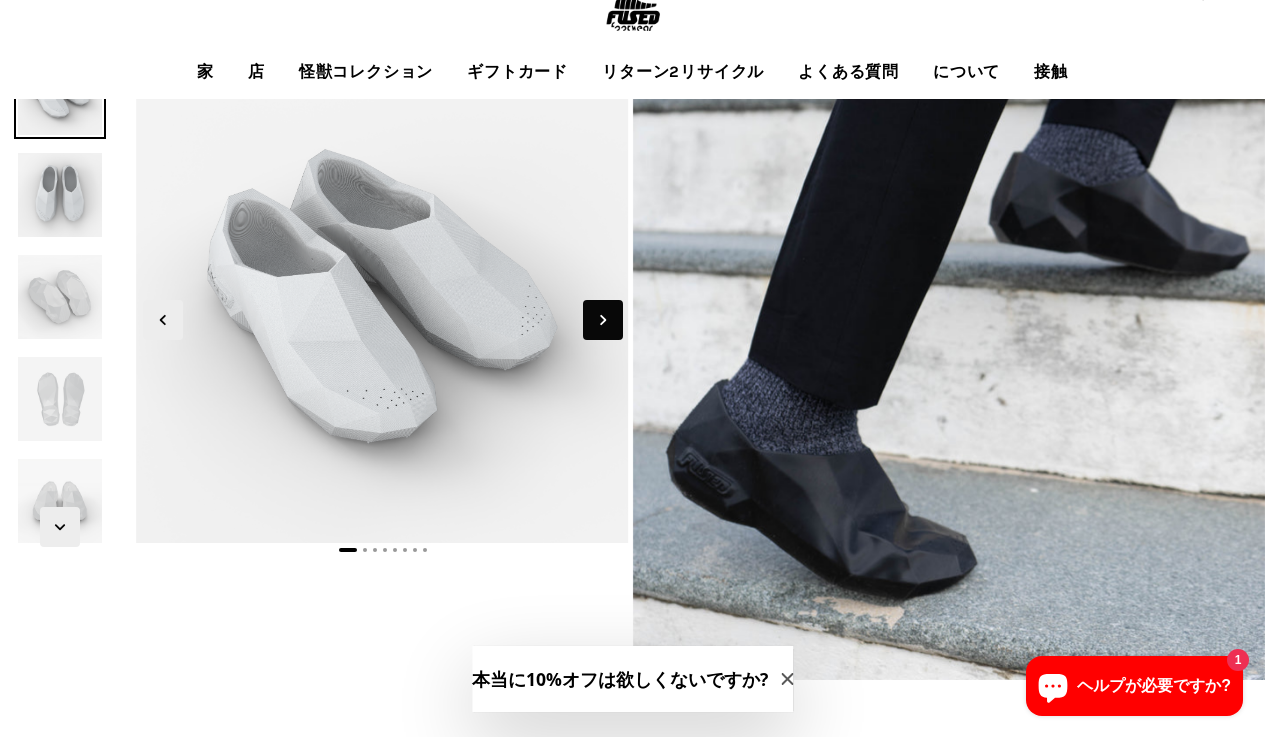click at bounding box center (603, 320) 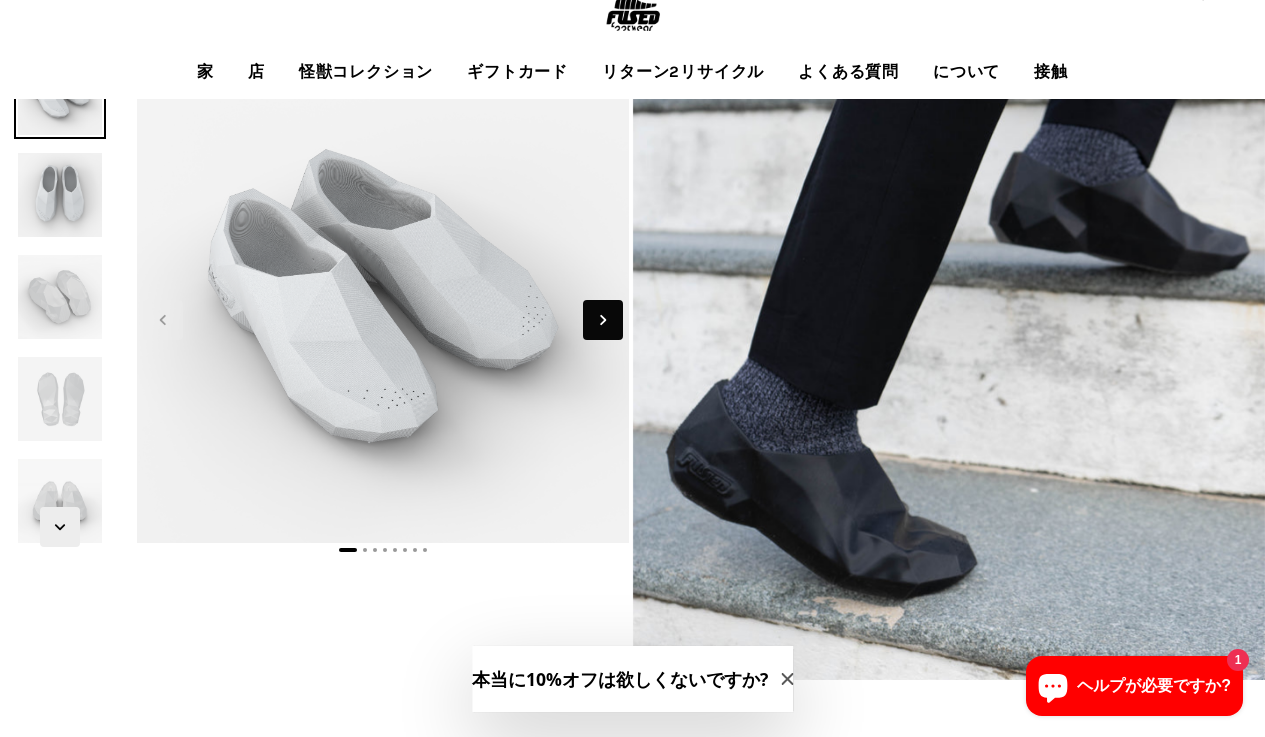 click 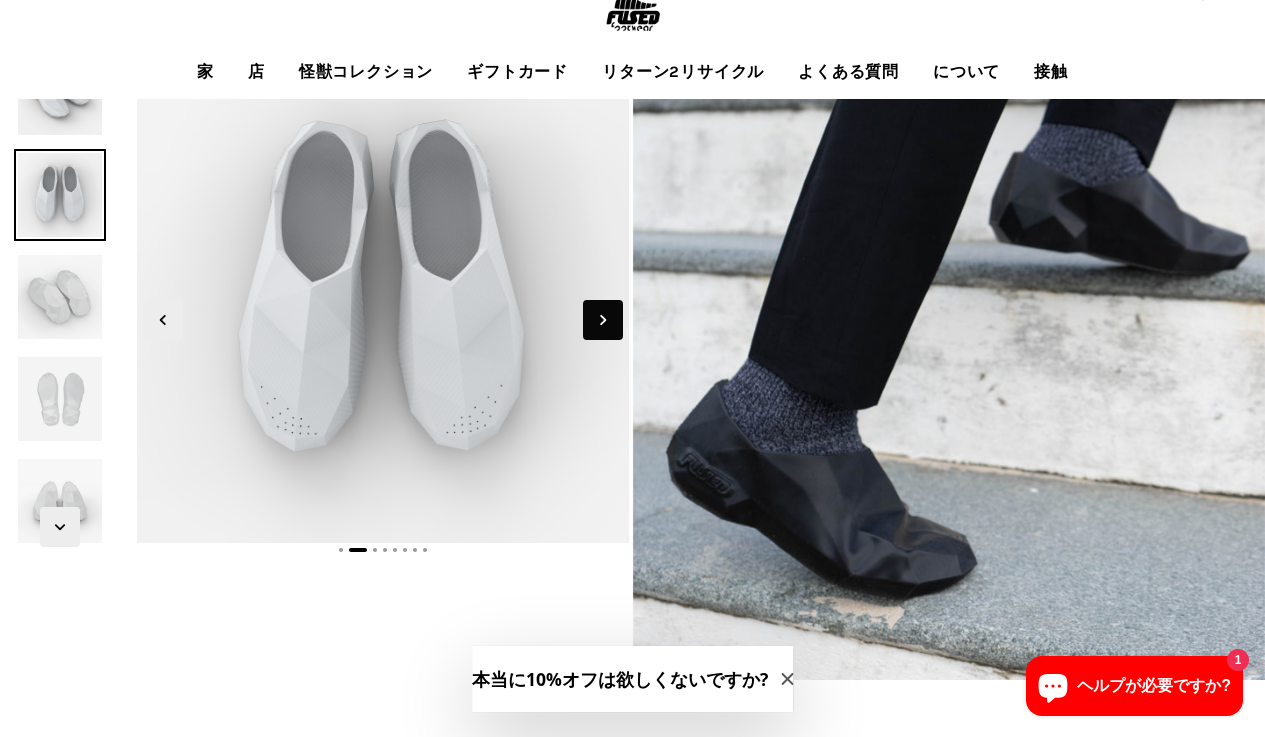 click 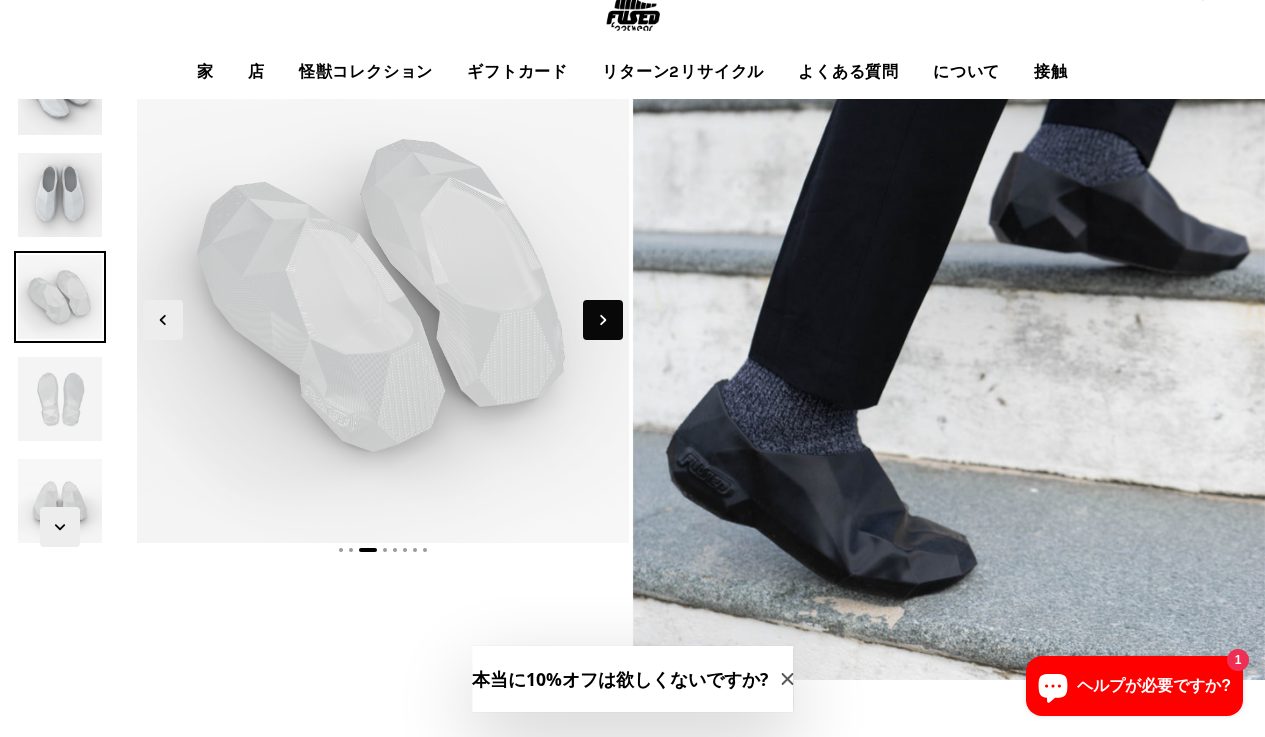 click 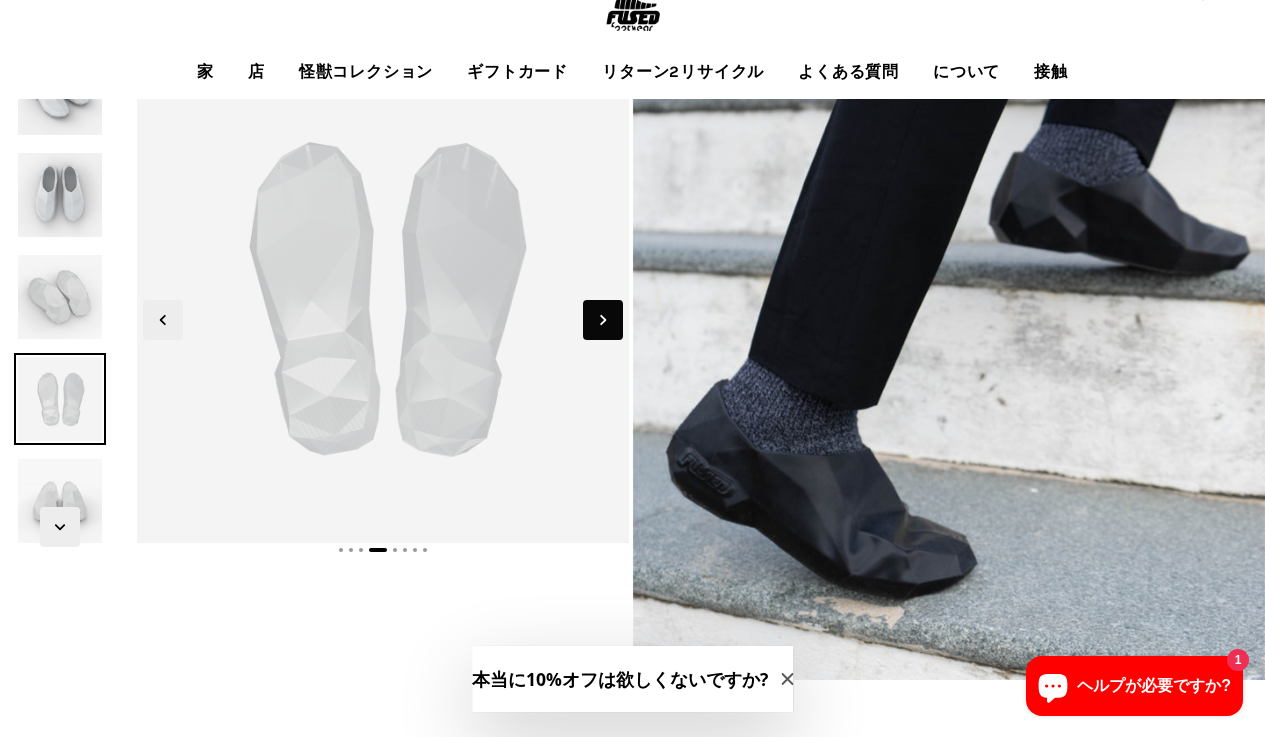 click 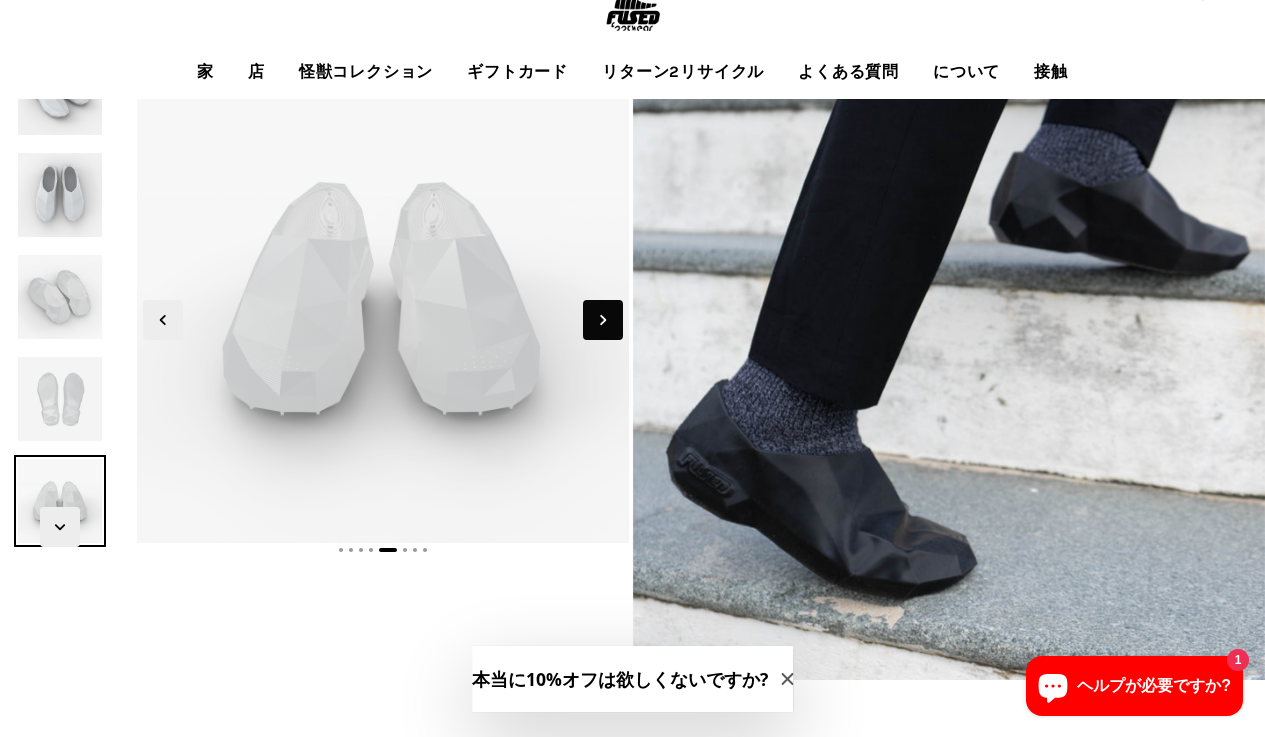 click 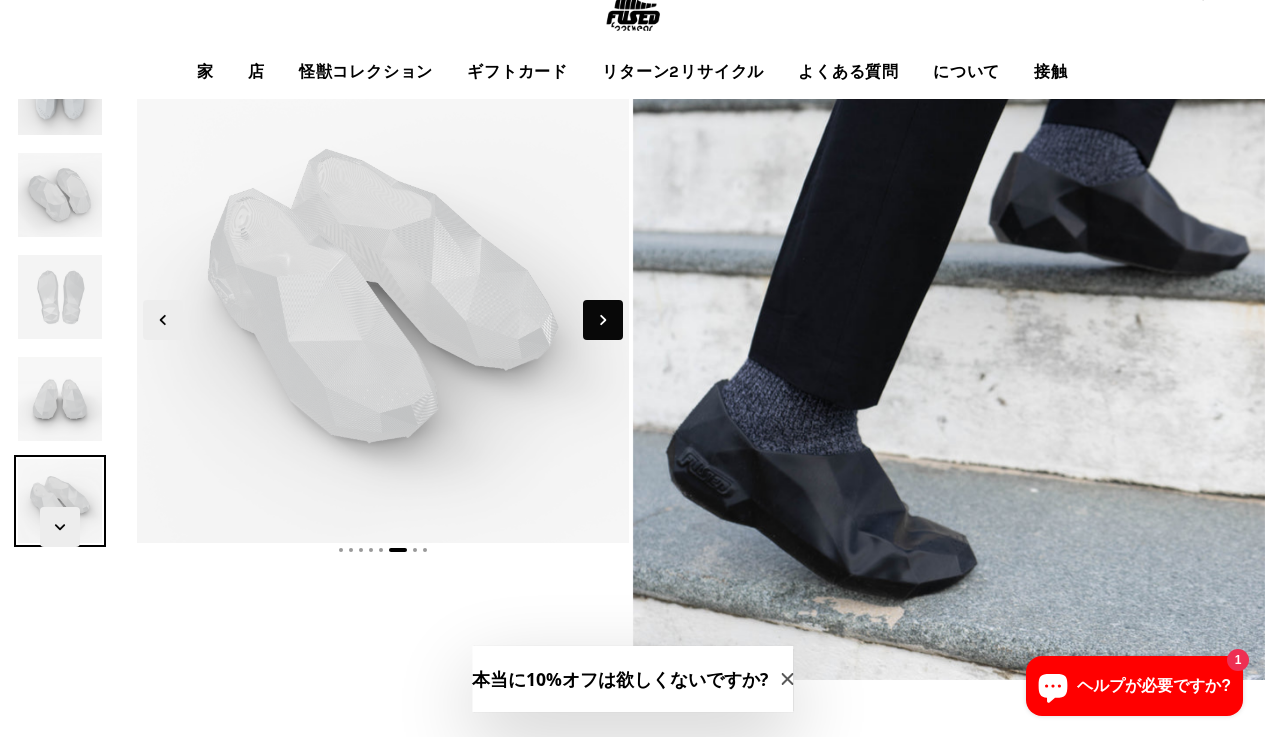 click 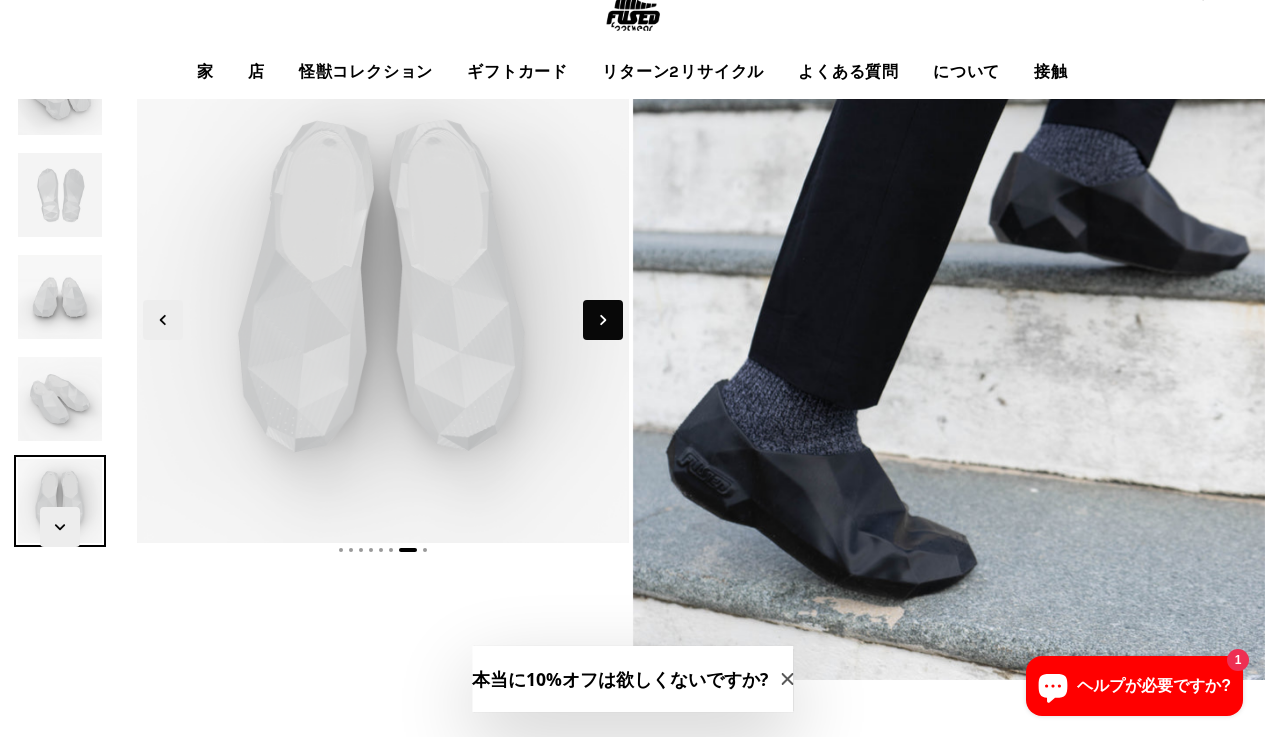 click 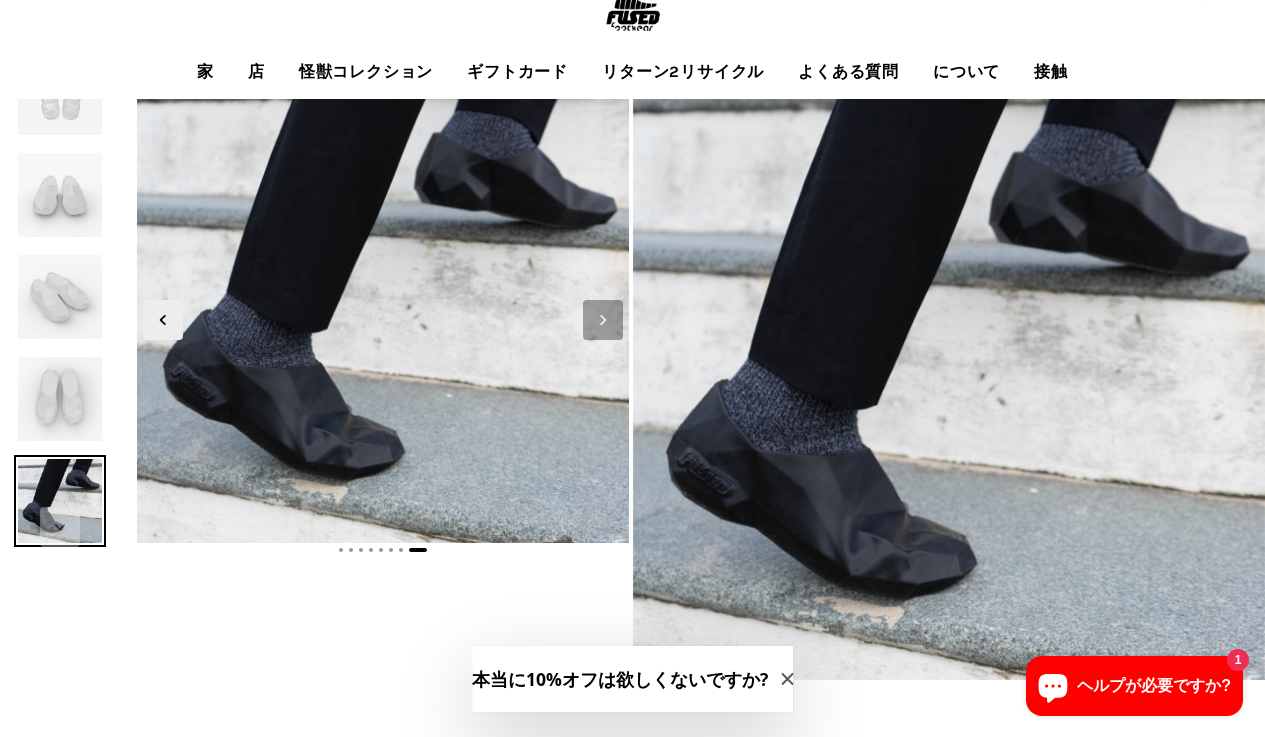 click 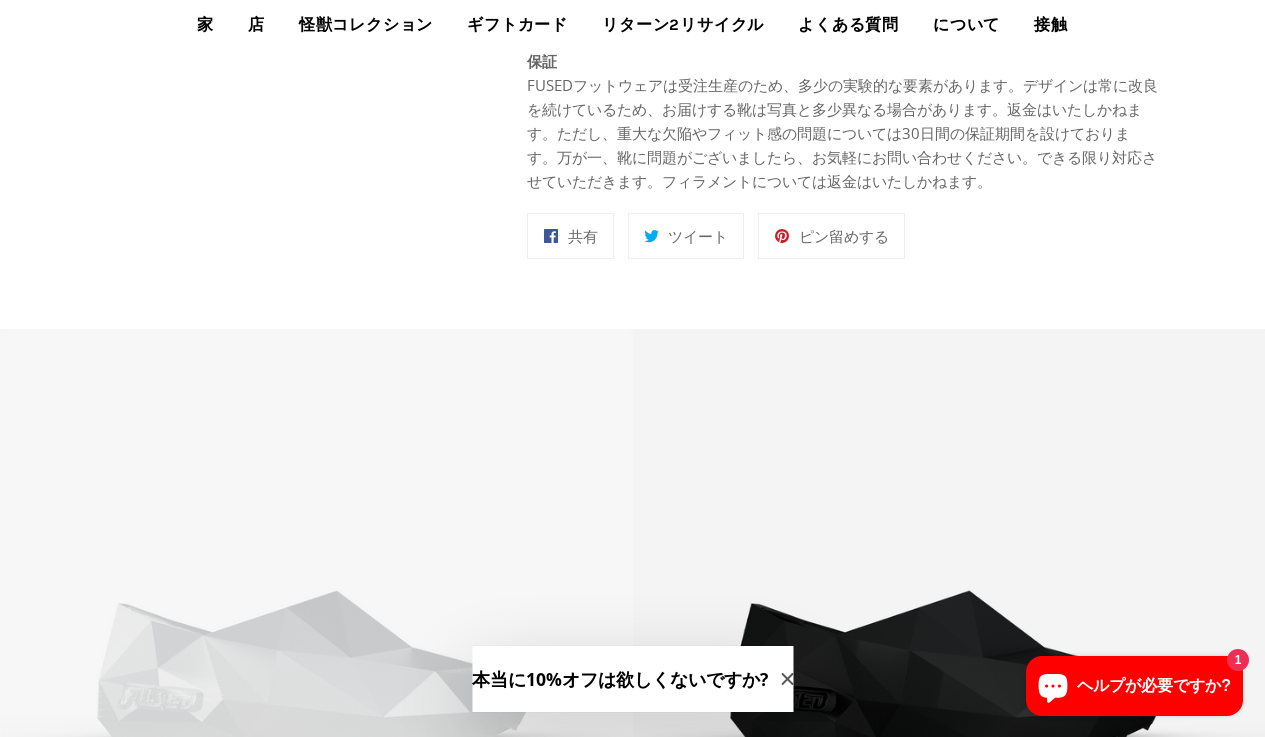 scroll, scrollTop: 781, scrollLeft: 0, axis: vertical 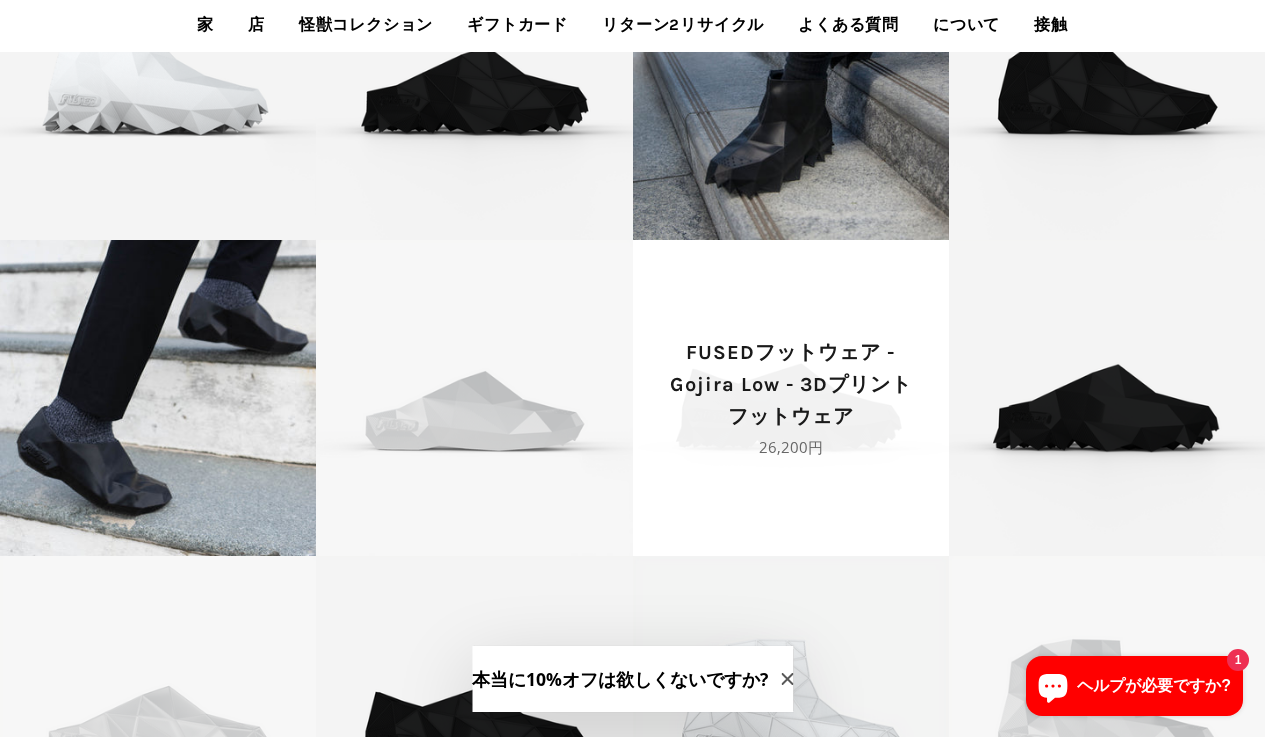 click on "FUSEDフットウェア - Gojira Low - 3Dプリントフットウェア" at bounding box center [791, 384] 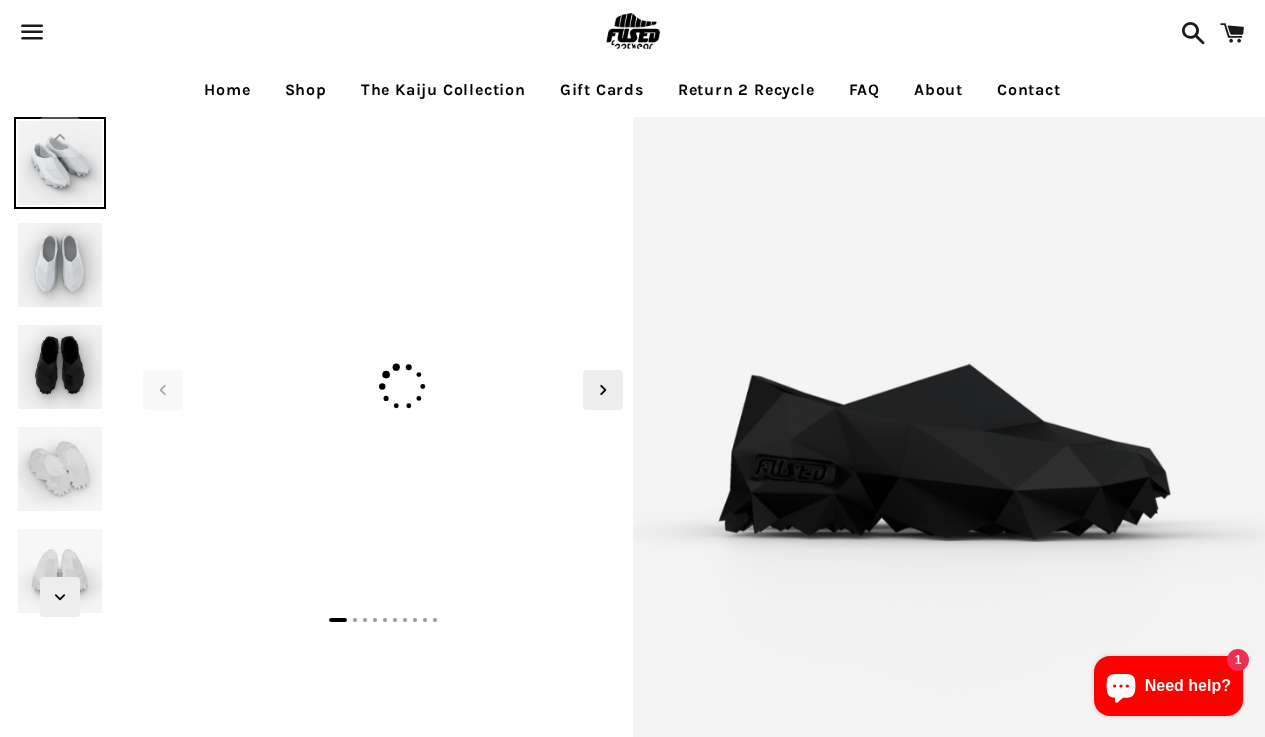 scroll, scrollTop: 0, scrollLeft: 0, axis: both 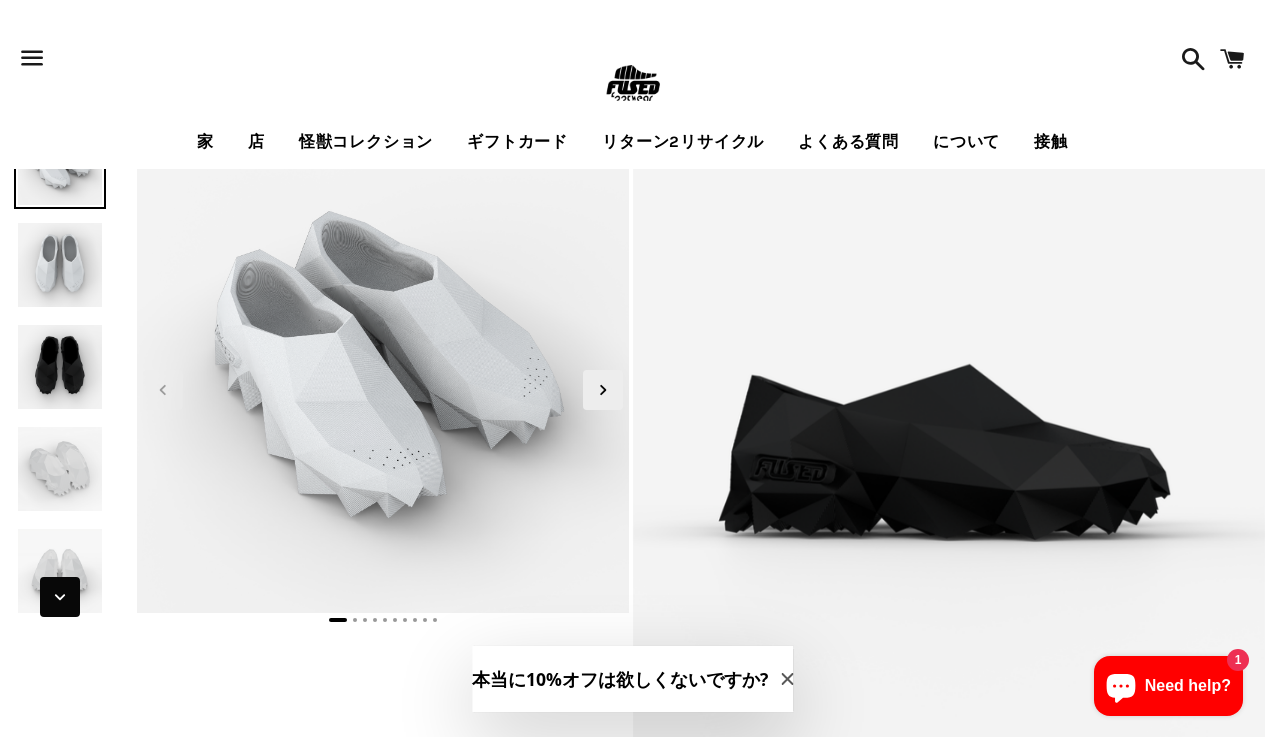 click 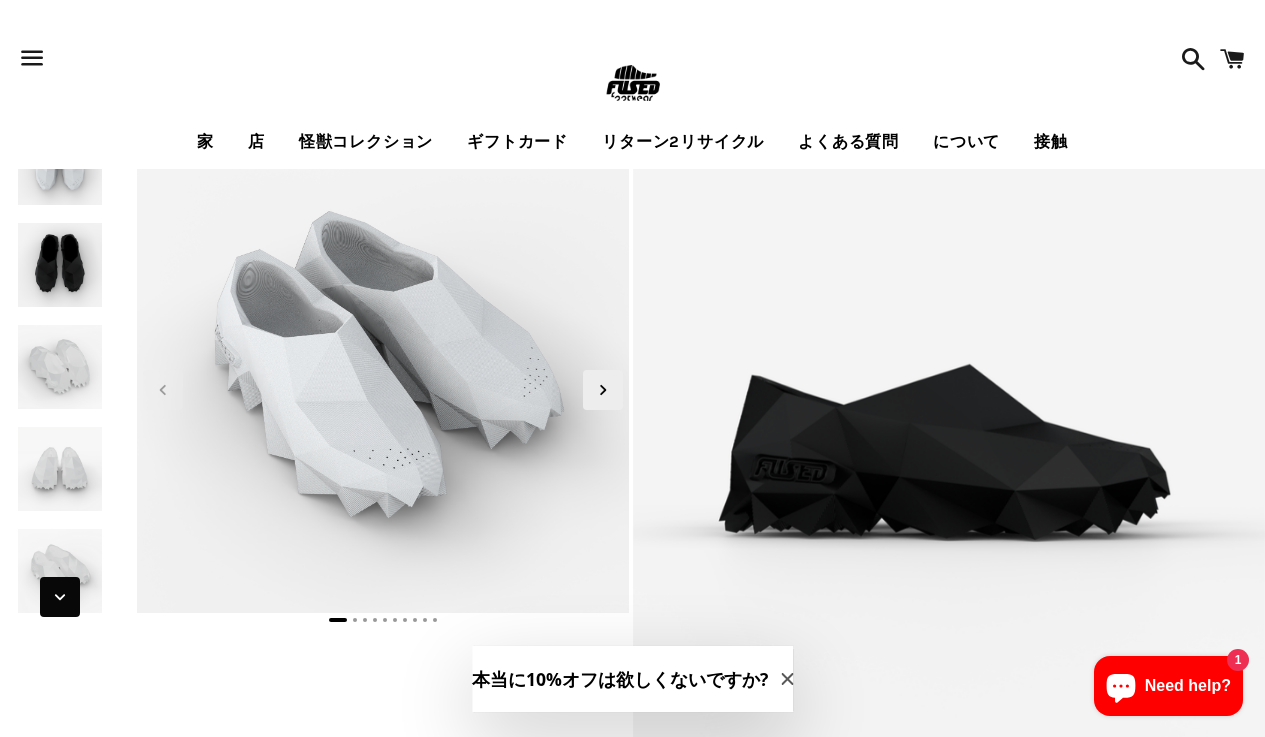 click 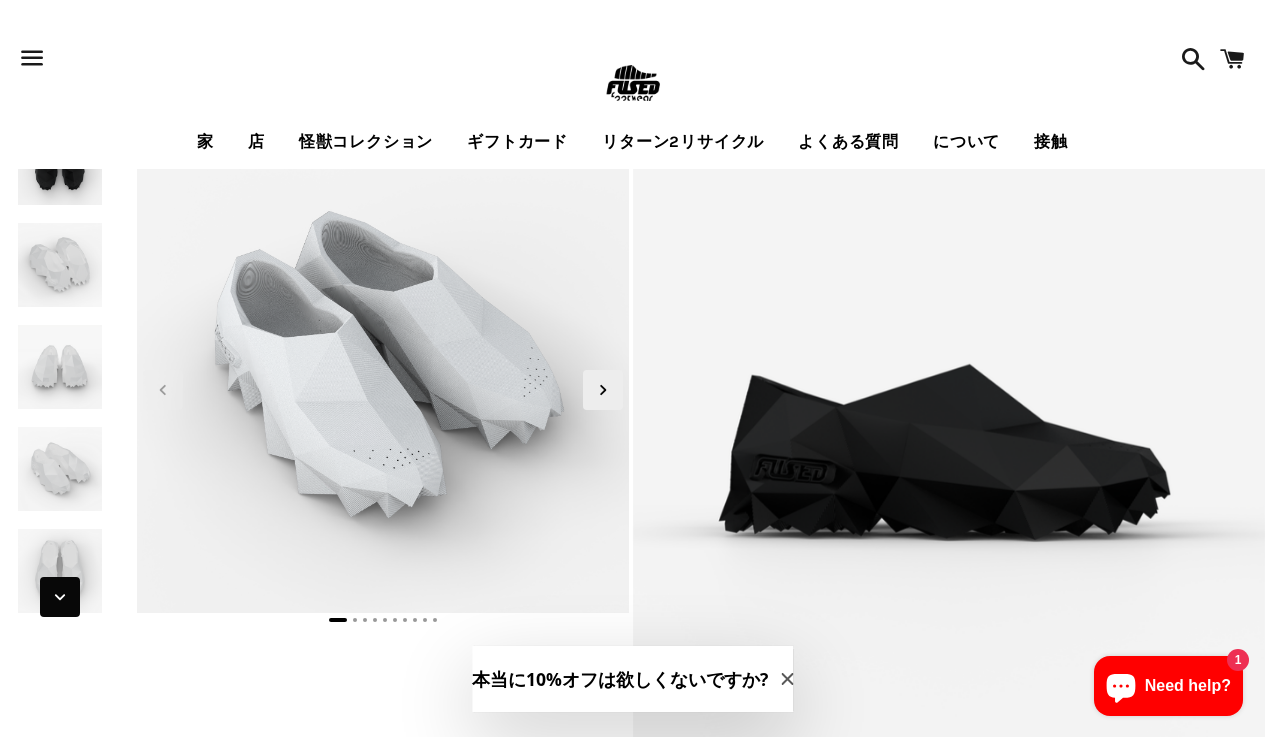 click 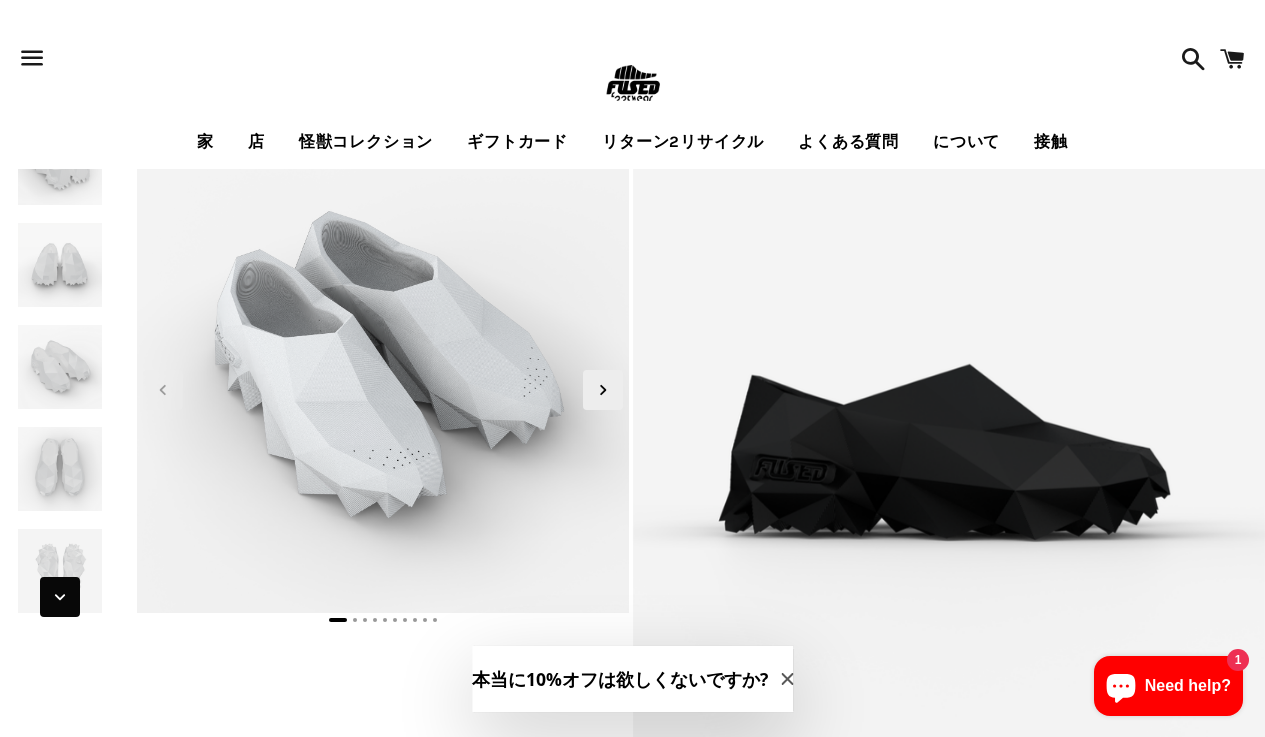 click 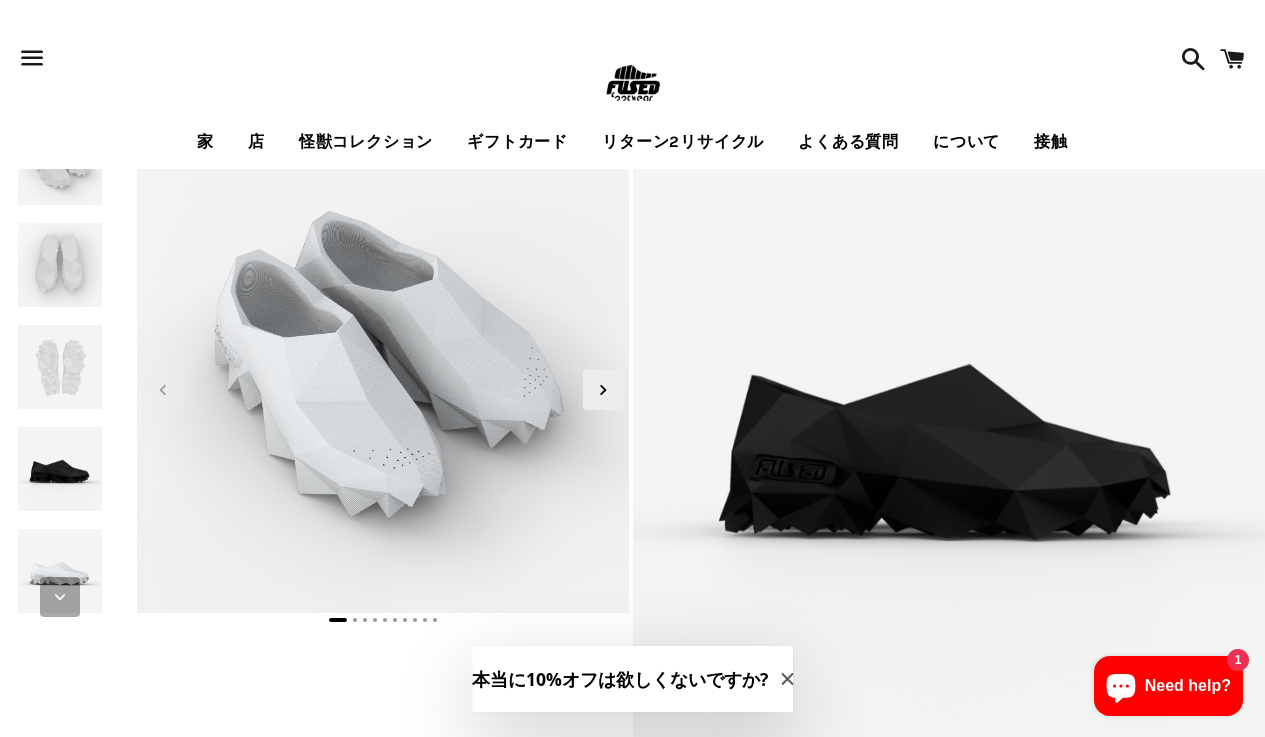 click 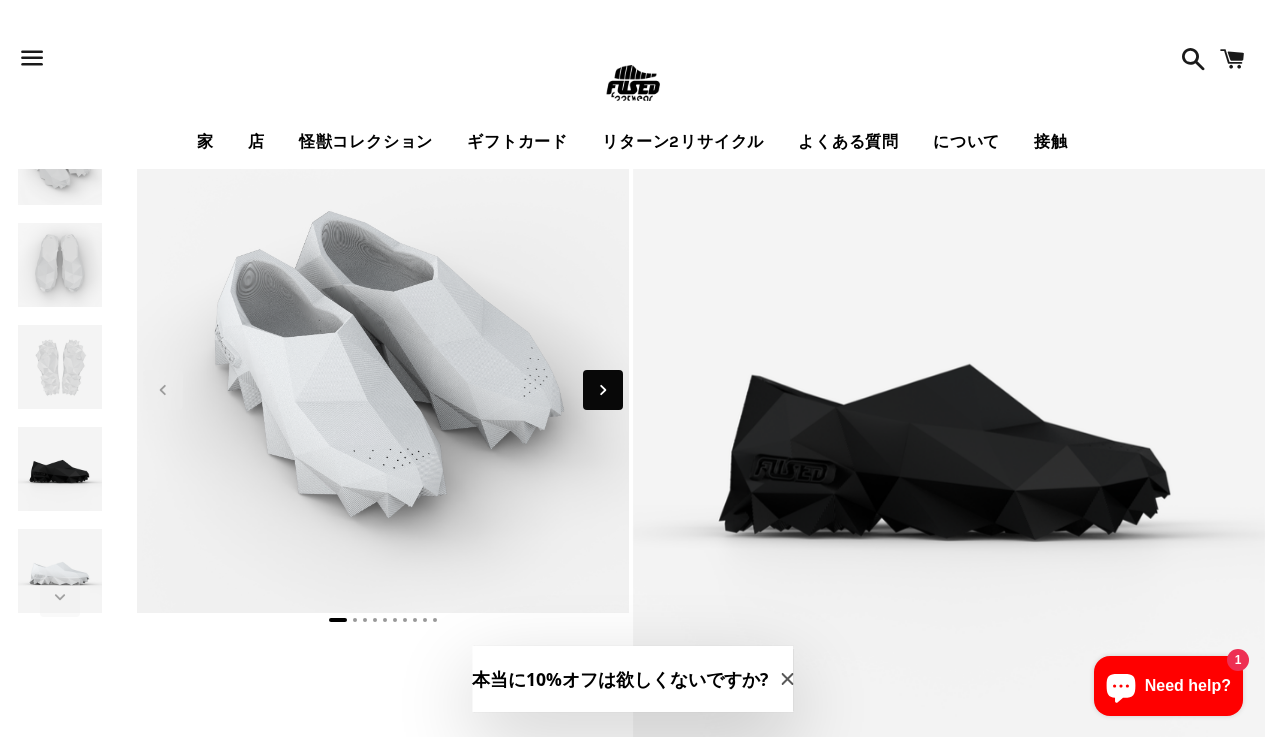 click 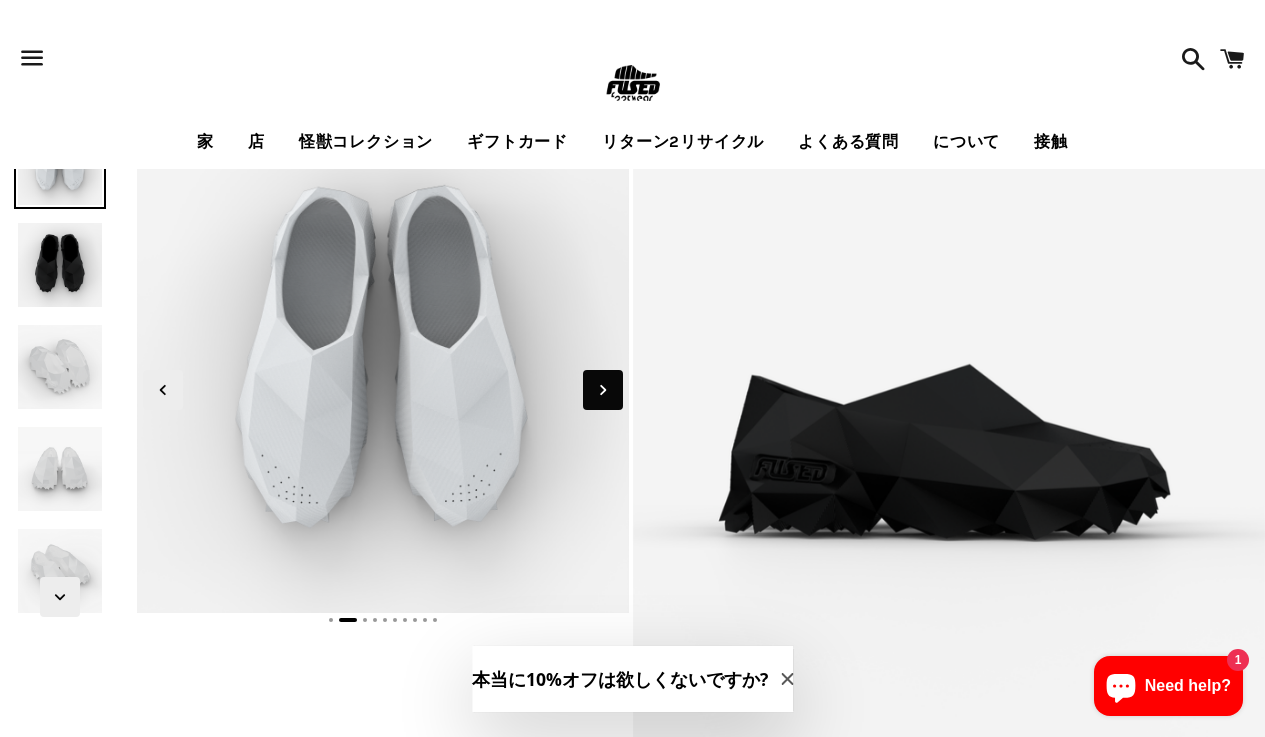 click 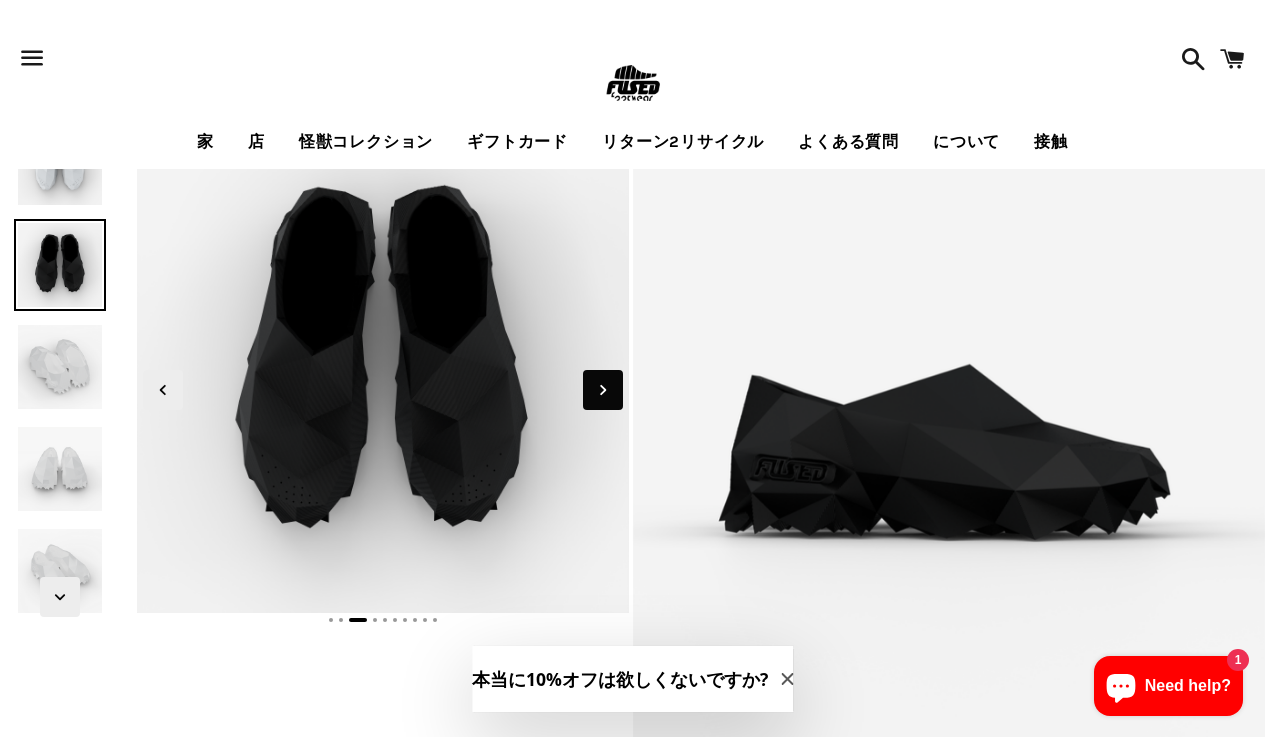 click 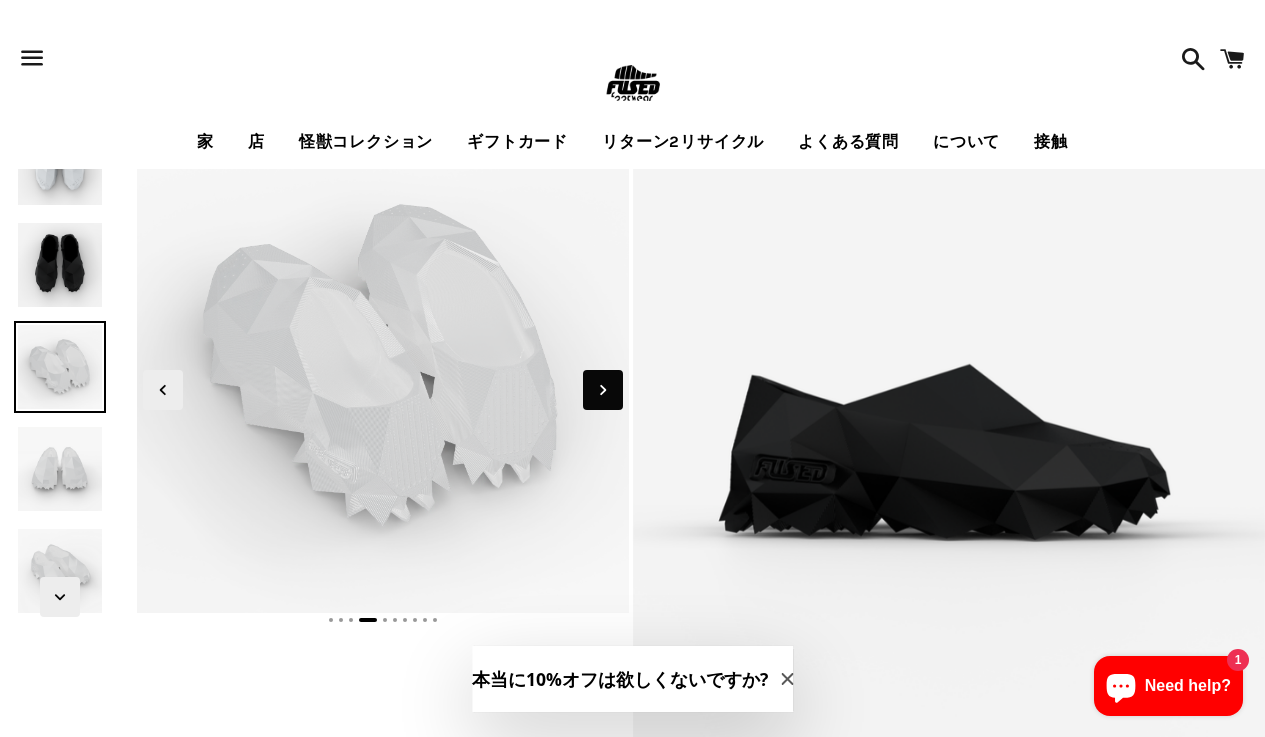 click 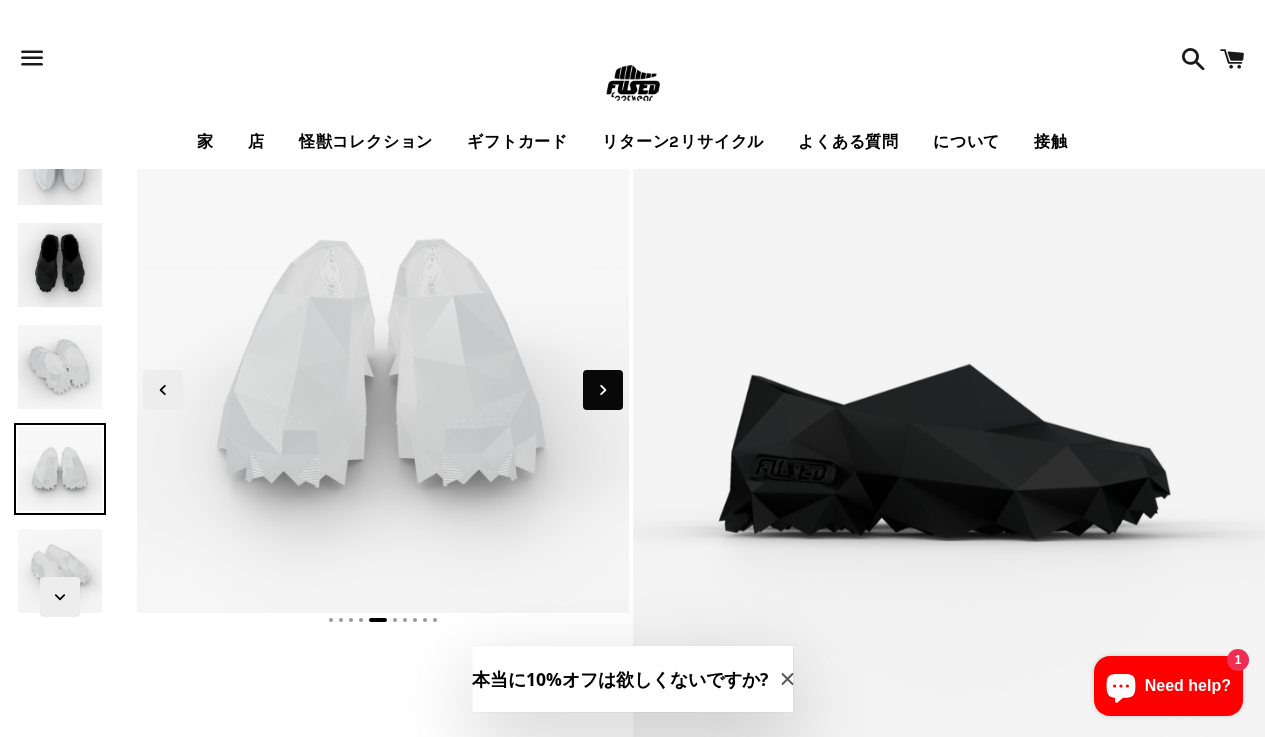 click 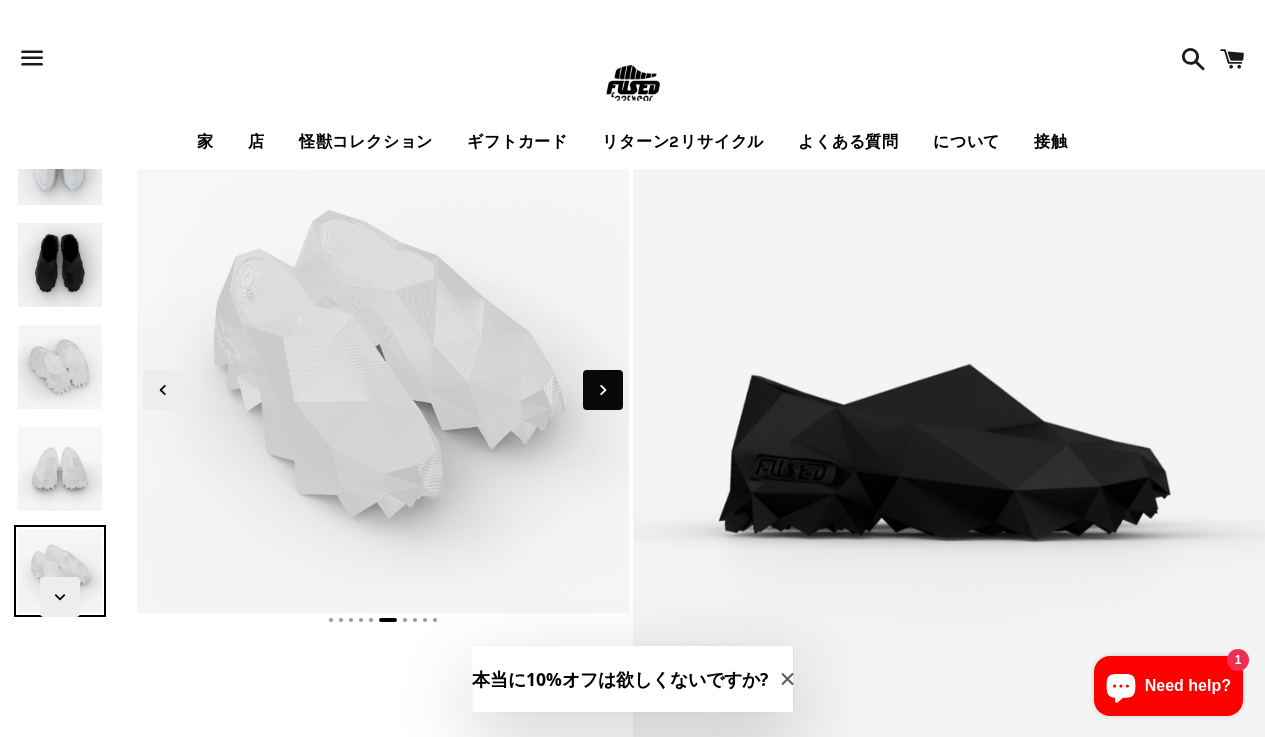 click 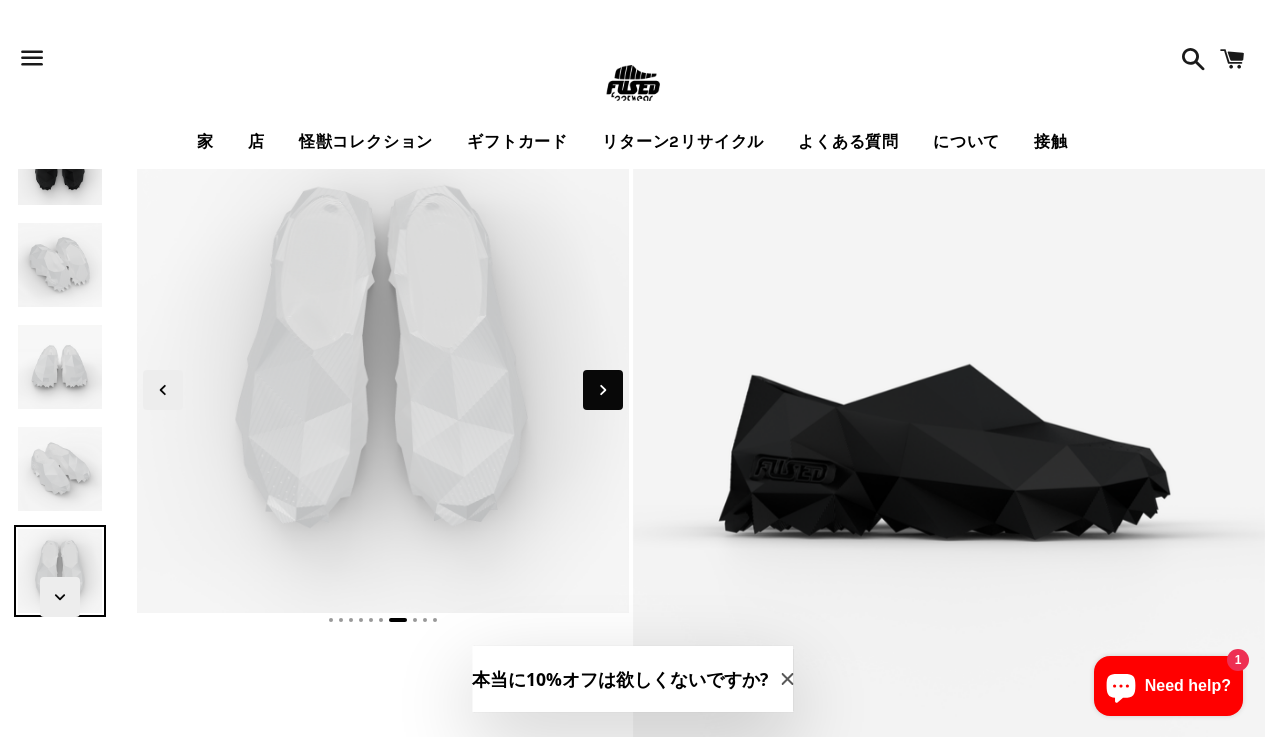 click 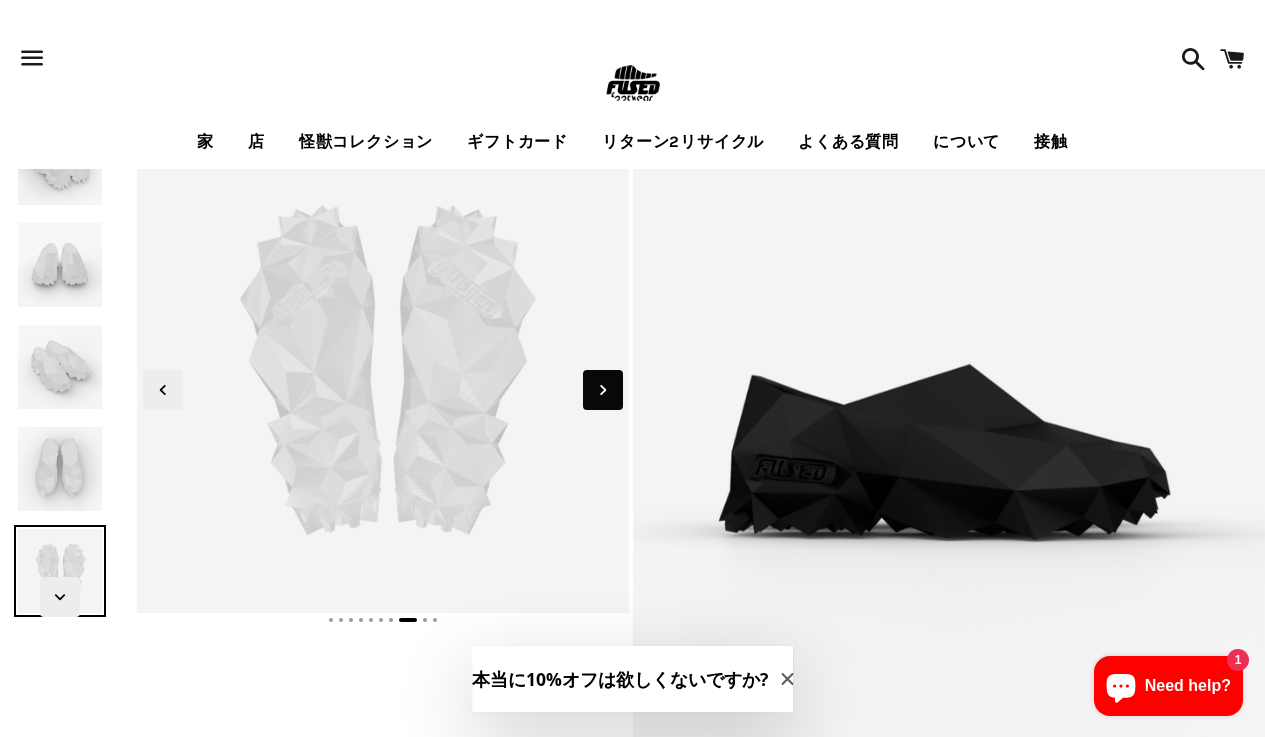 click 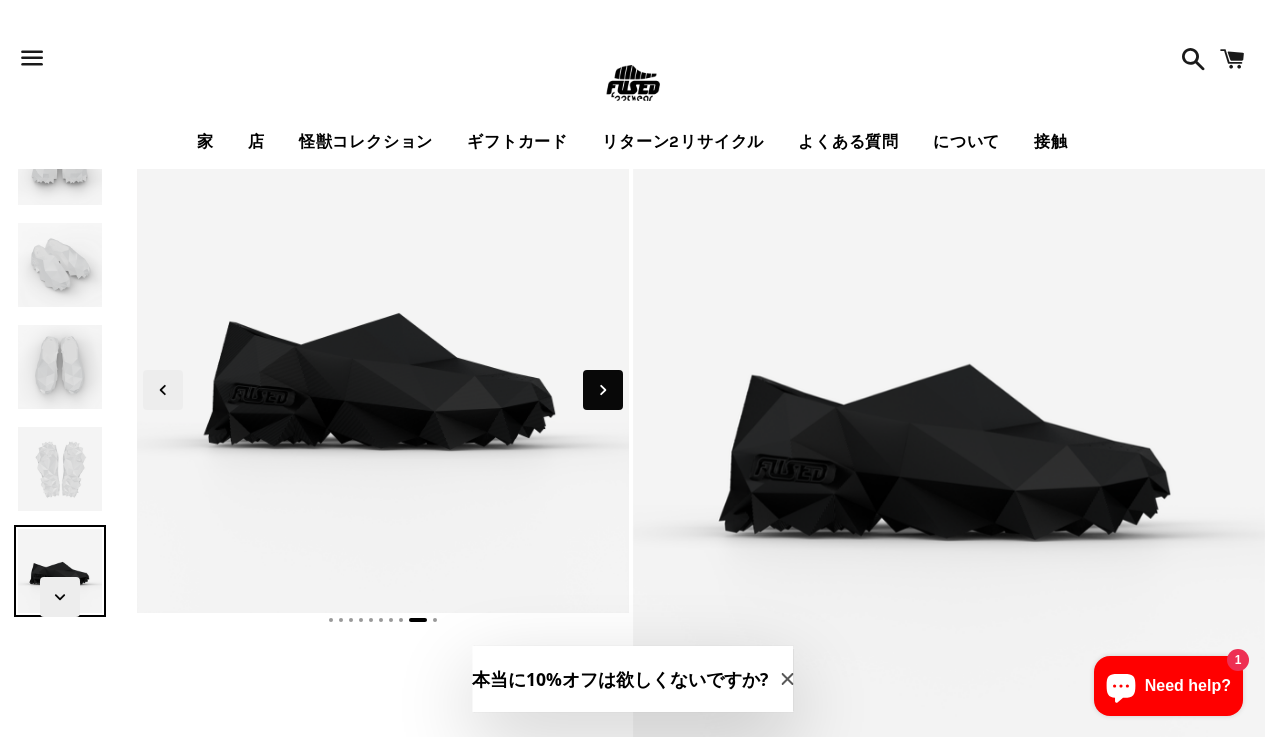 click 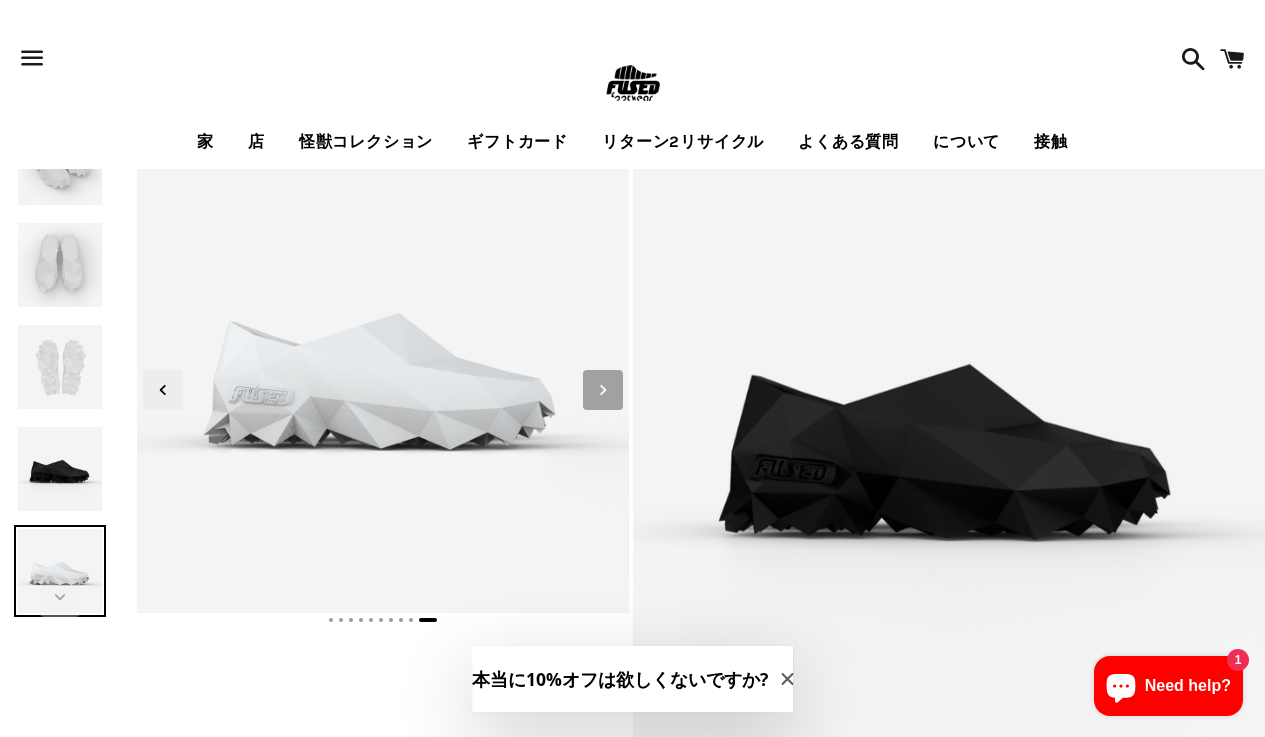 click 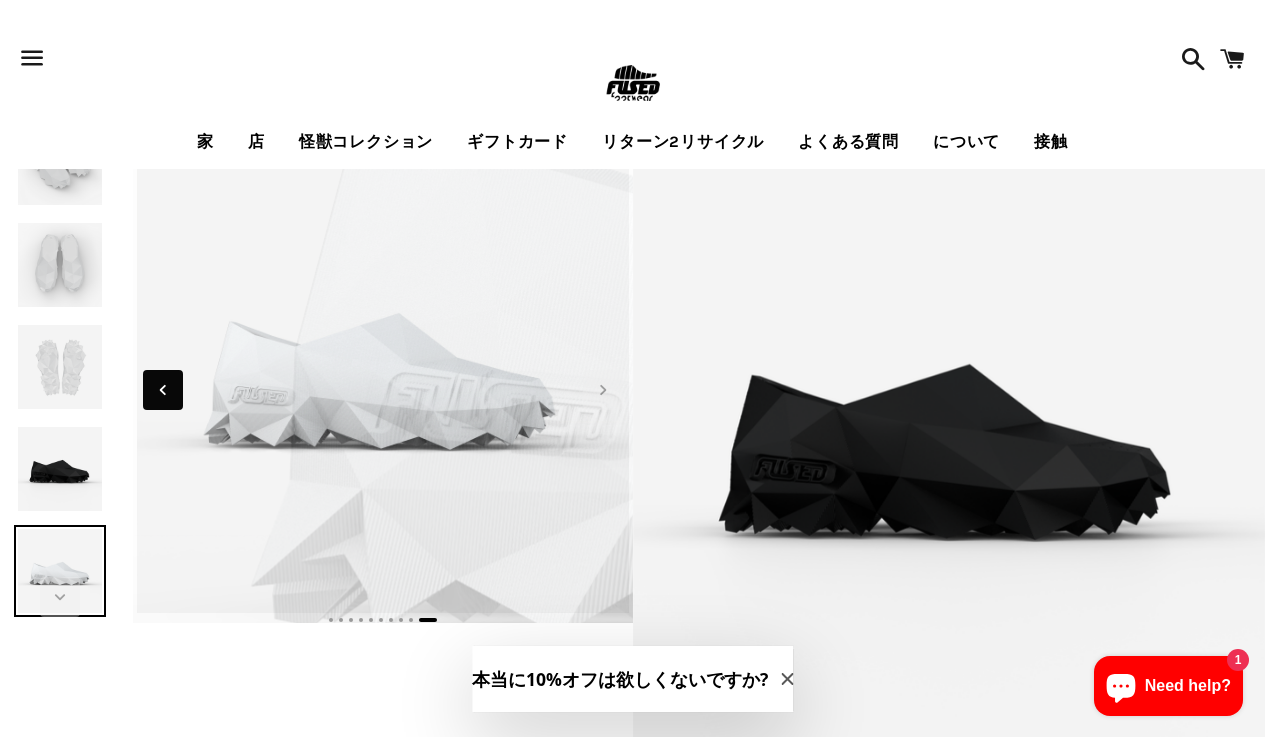 click 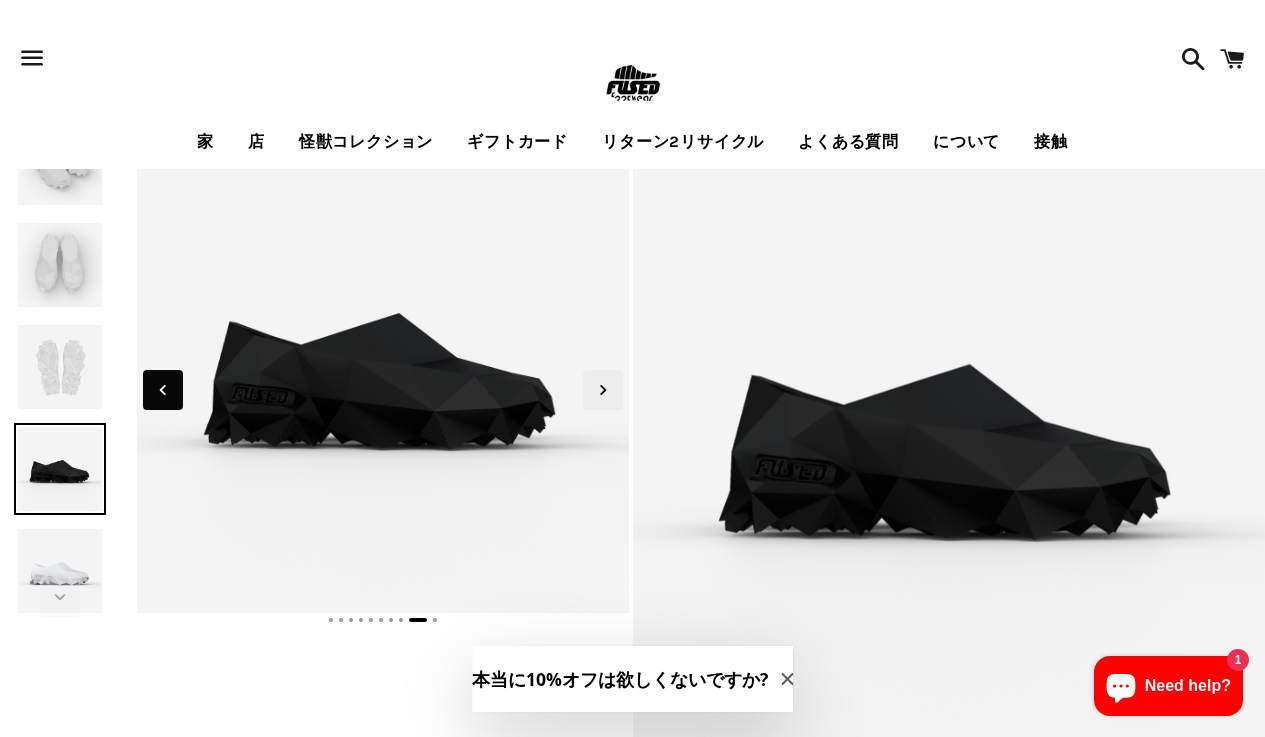 click 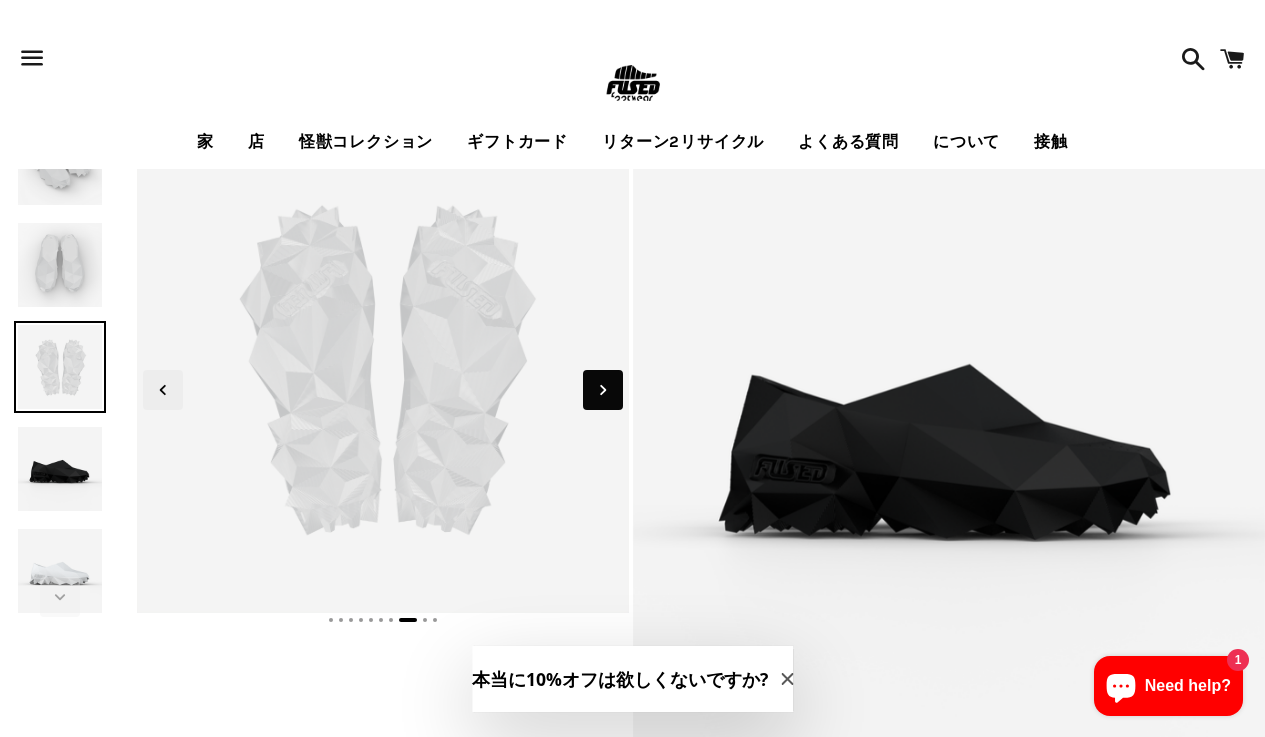click 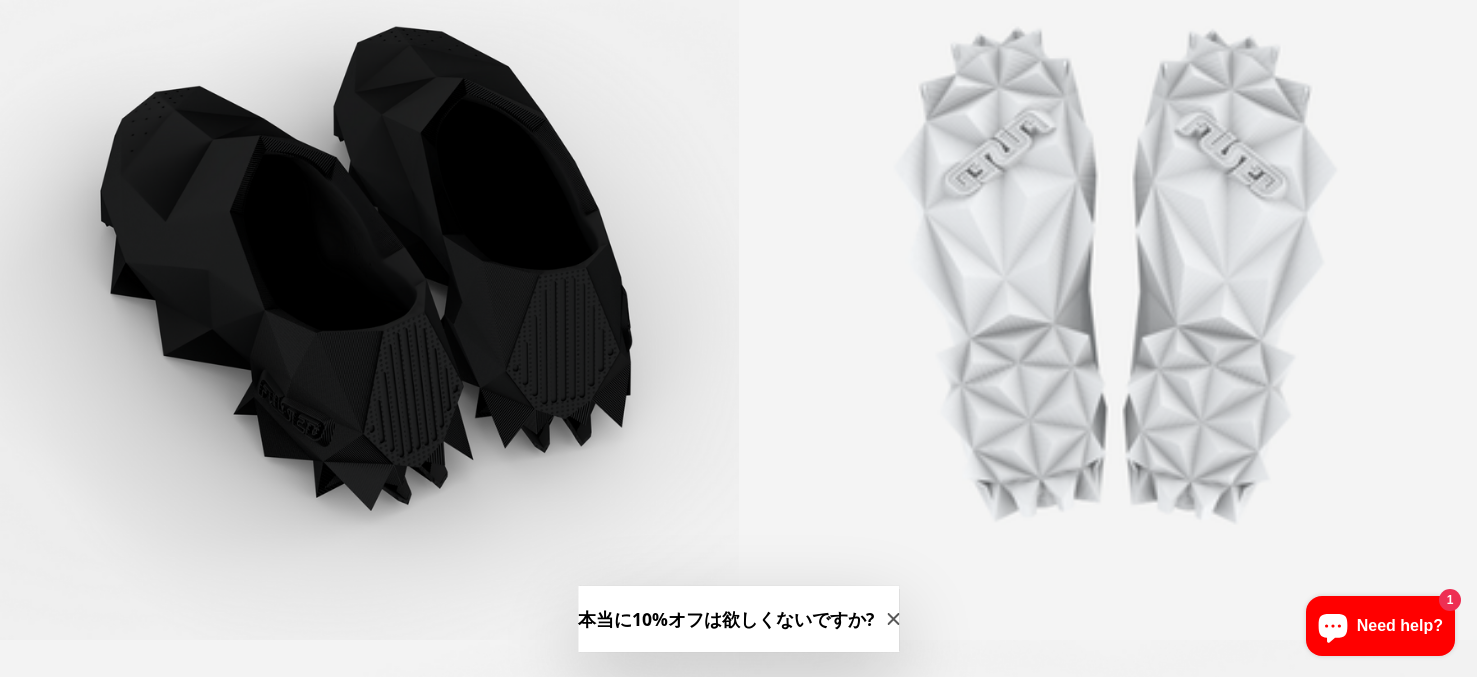 scroll, scrollTop: 4207, scrollLeft: 0, axis: vertical 